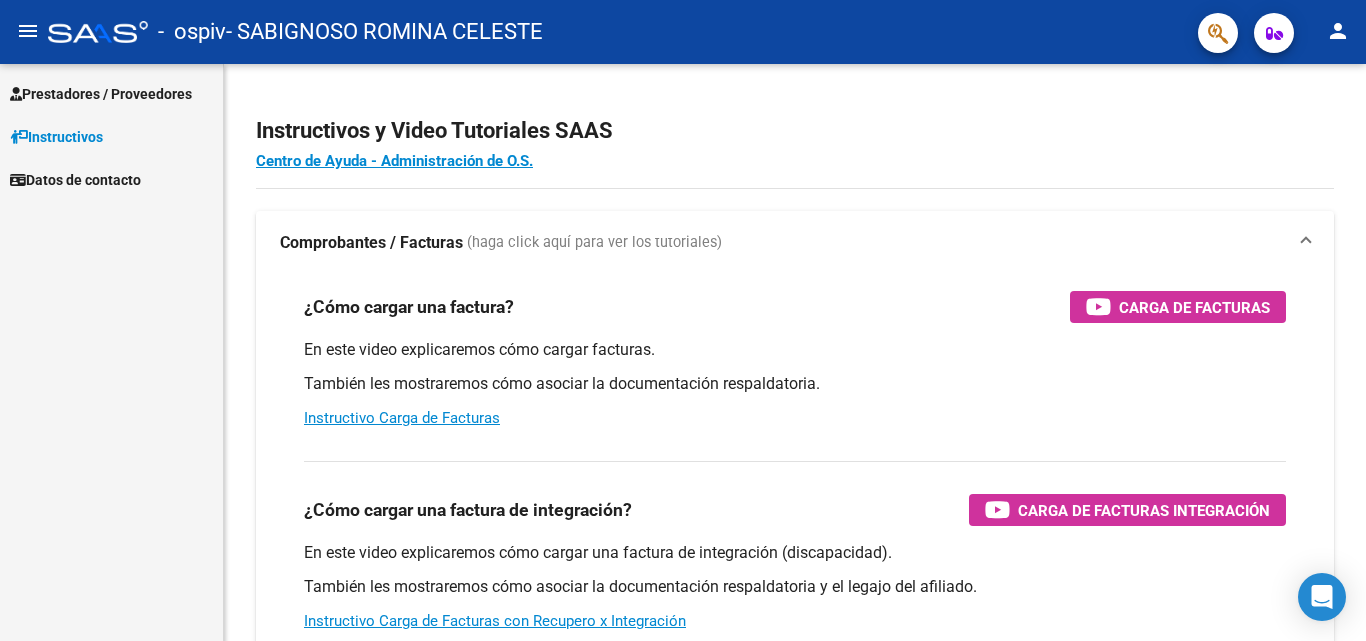 scroll, scrollTop: 0, scrollLeft: 0, axis: both 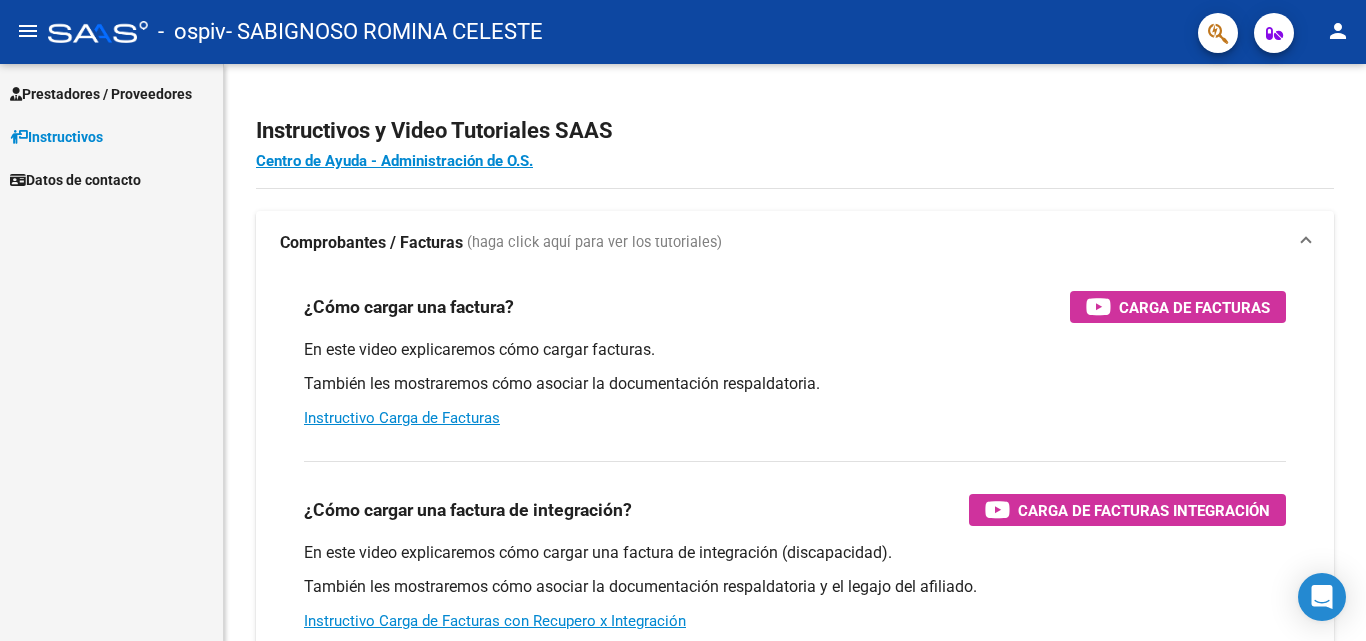 click on "menu" 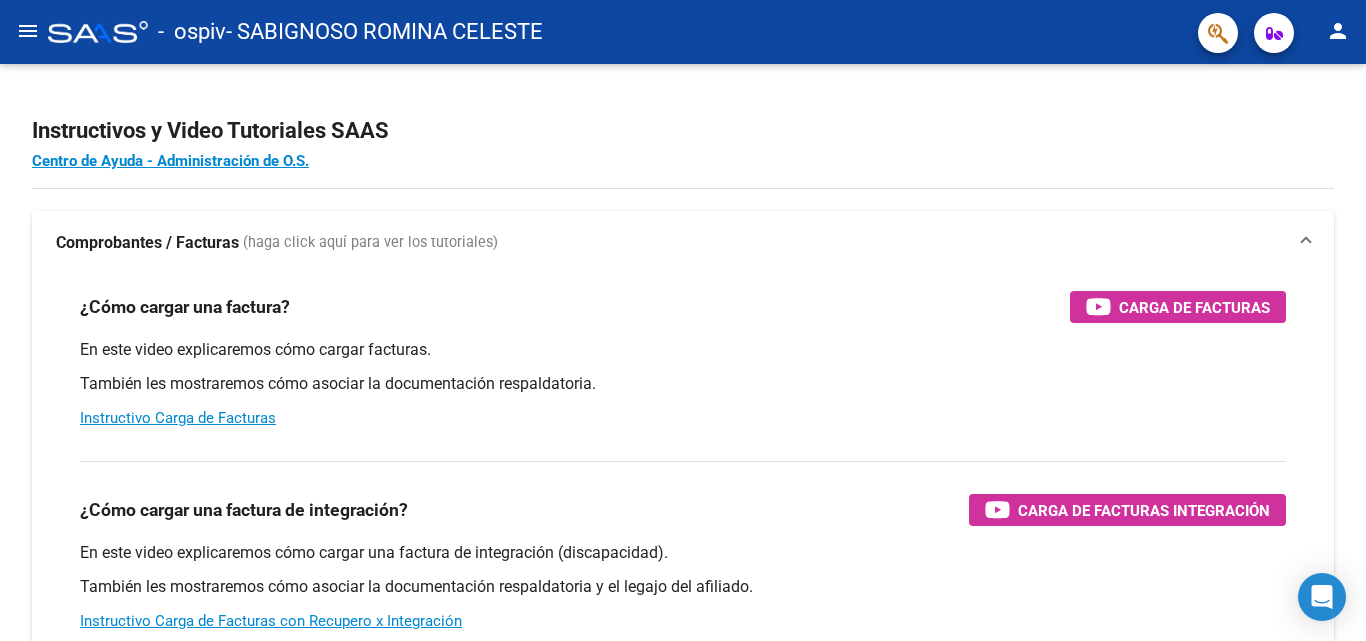 click on "menu" 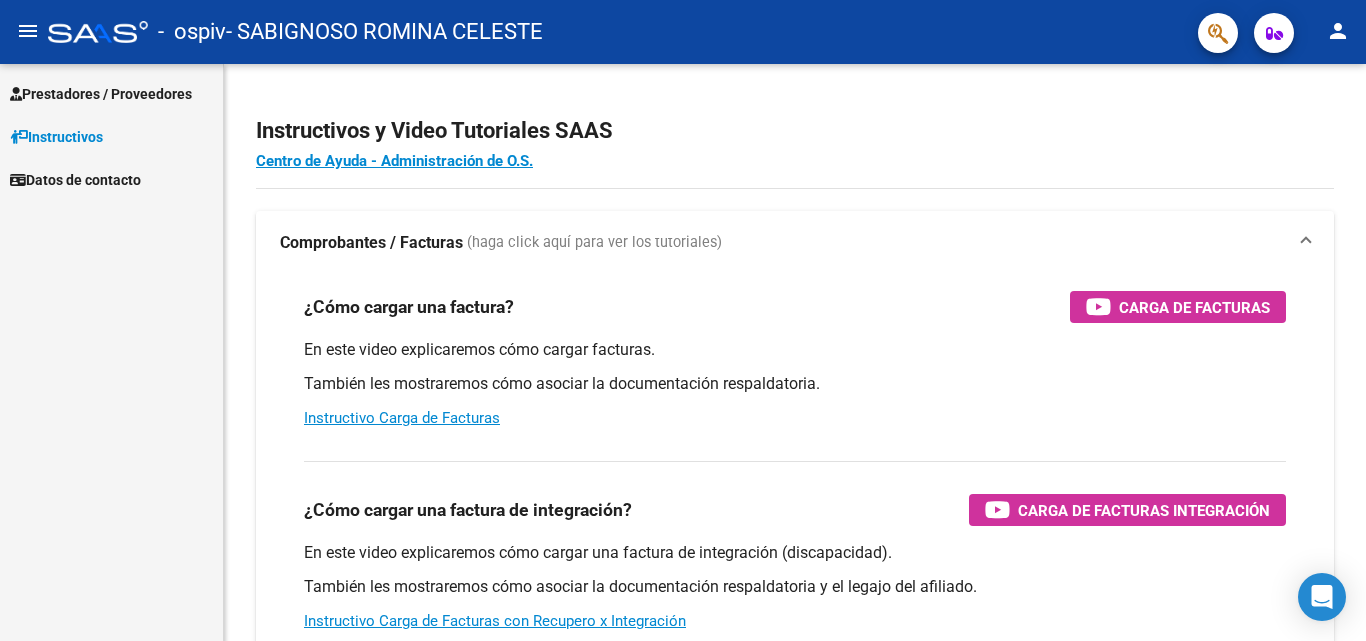 click on "Prestadores / Proveedores" at bounding box center (101, 94) 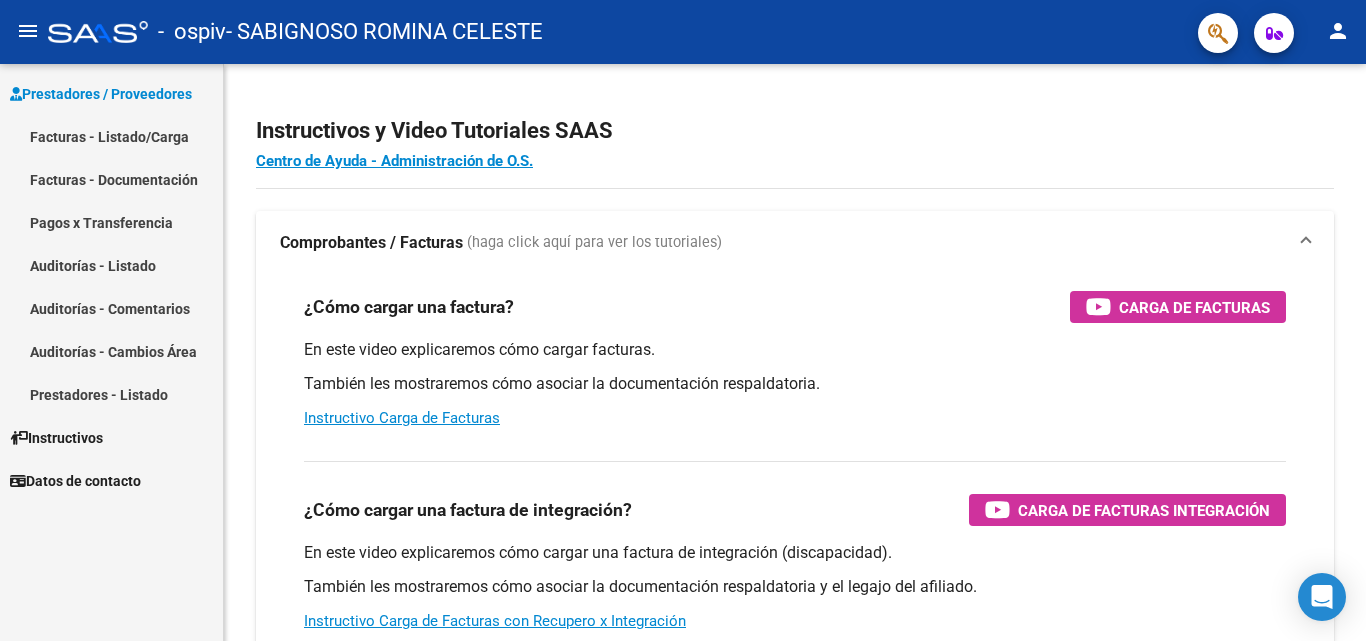 click on "Facturas - Listado/Carga" at bounding box center [111, 136] 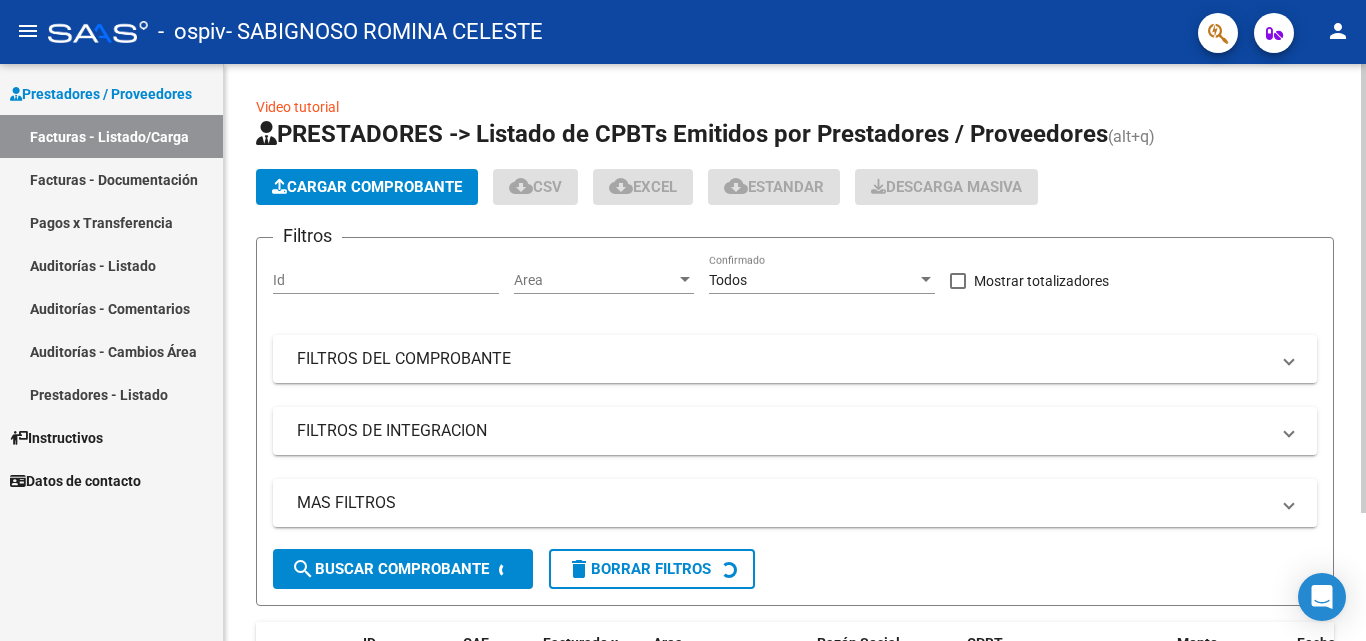 click on "Cargar Comprobante" 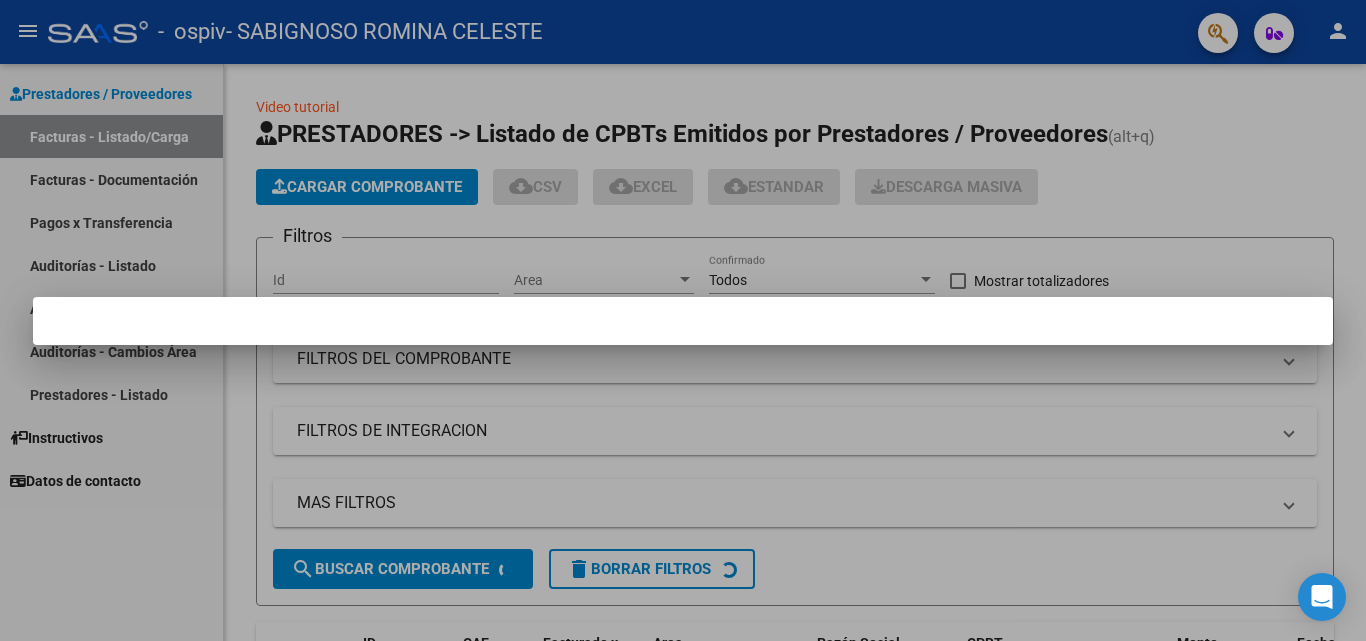 click at bounding box center (683, 320) 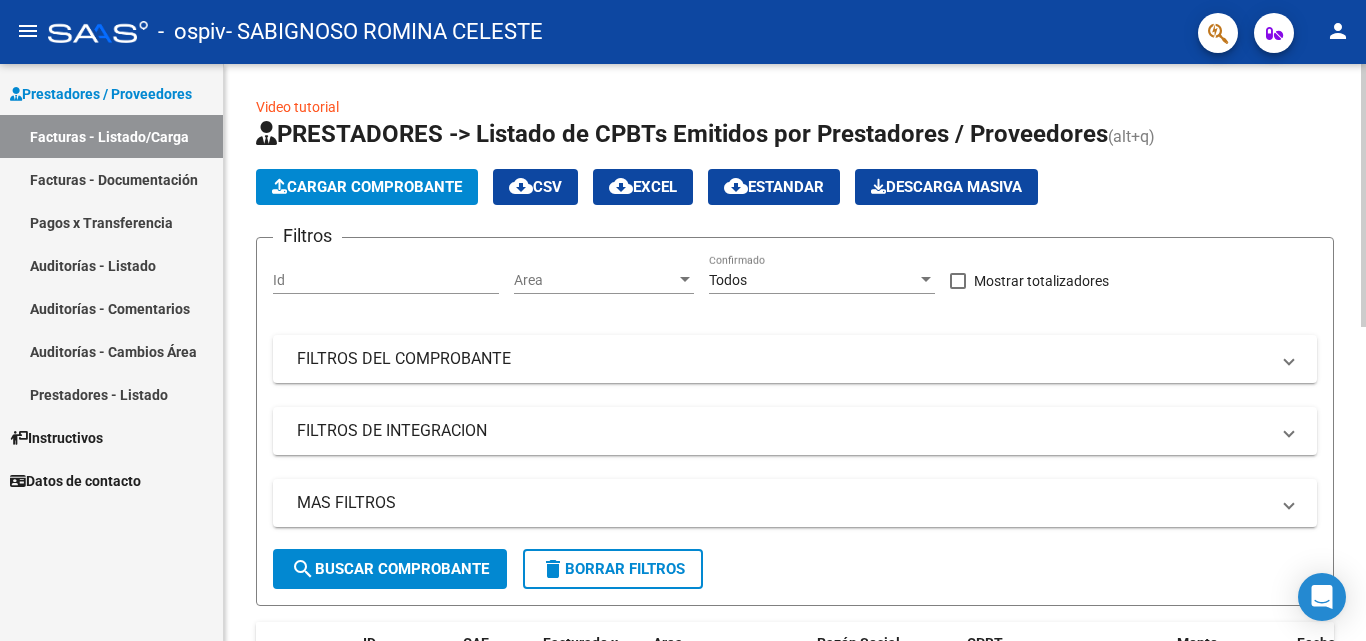click on "Cargar Comprobante" 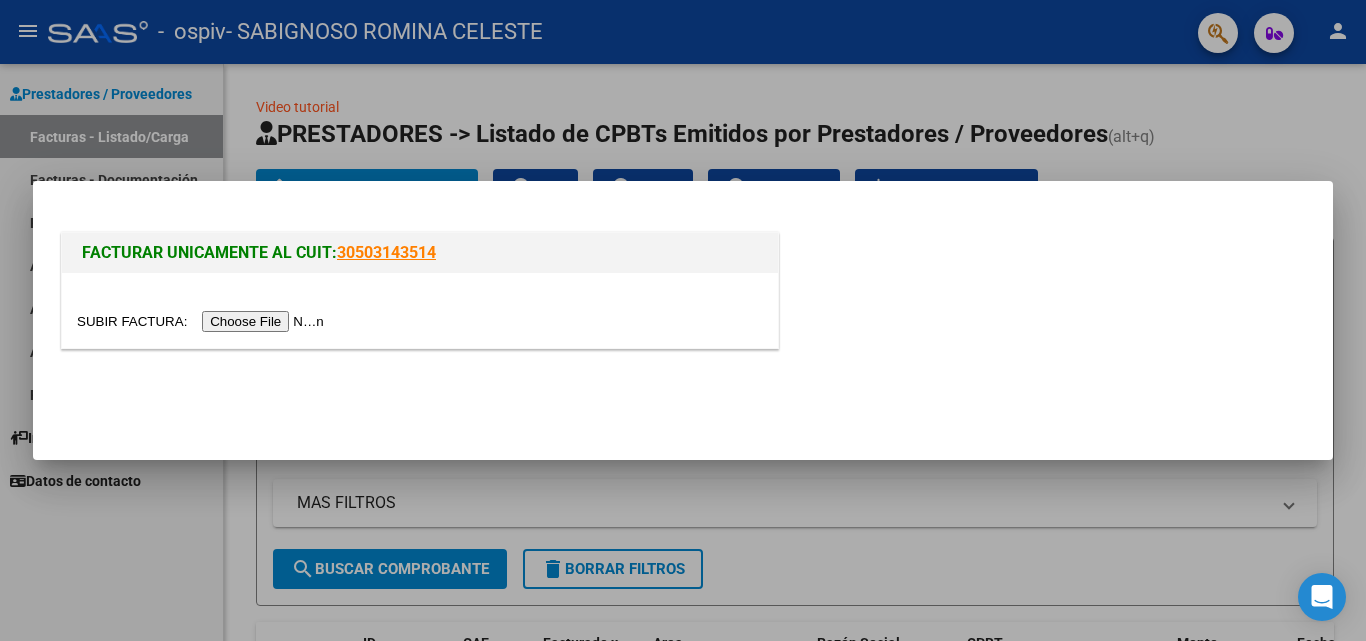 click at bounding box center (203, 321) 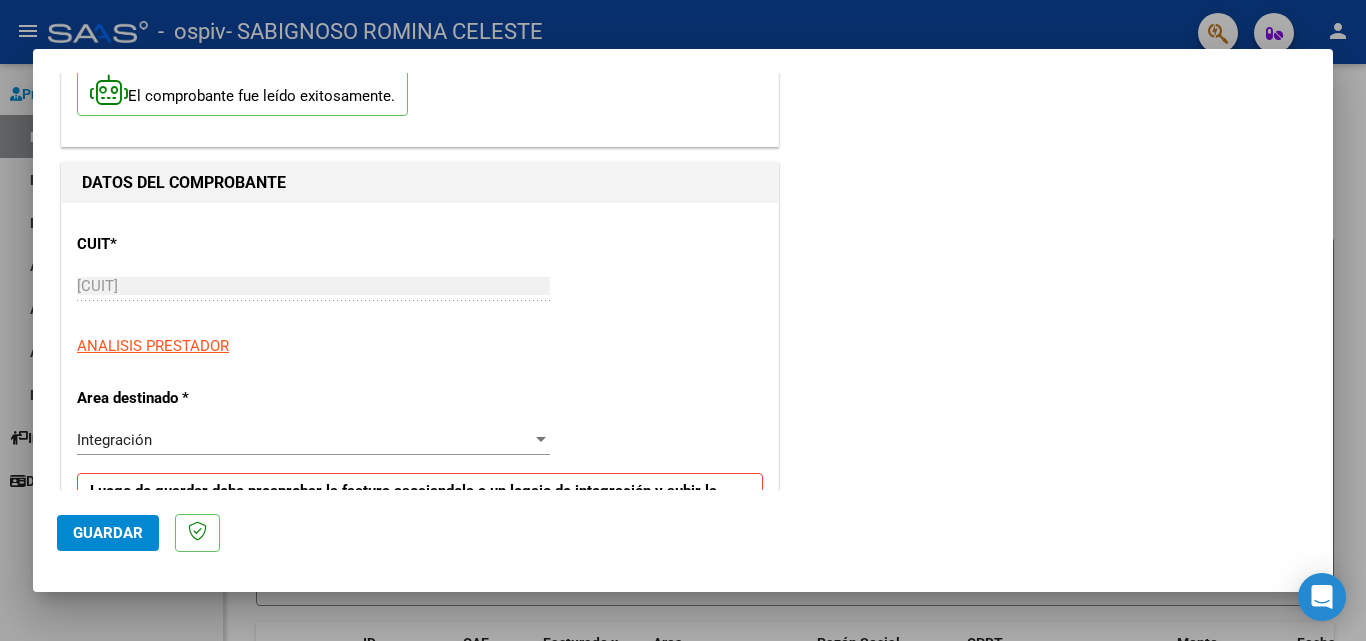 scroll, scrollTop: 160, scrollLeft: 0, axis: vertical 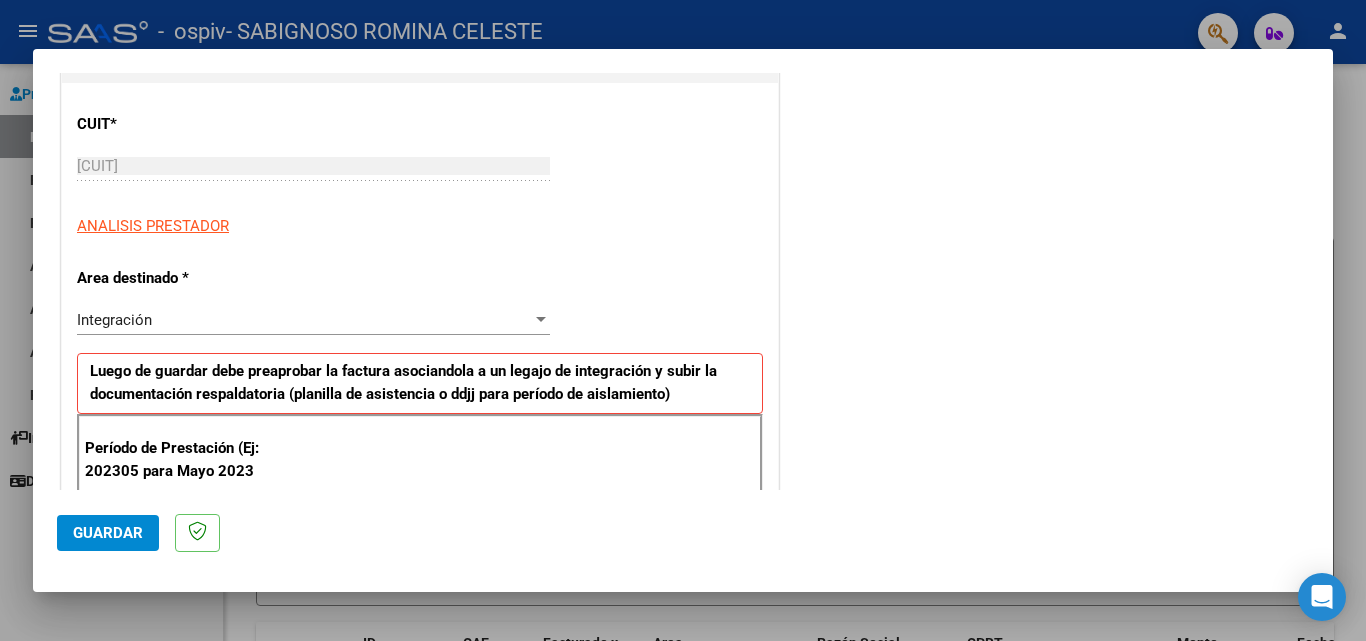 click on "Integración" at bounding box center [304, 320] 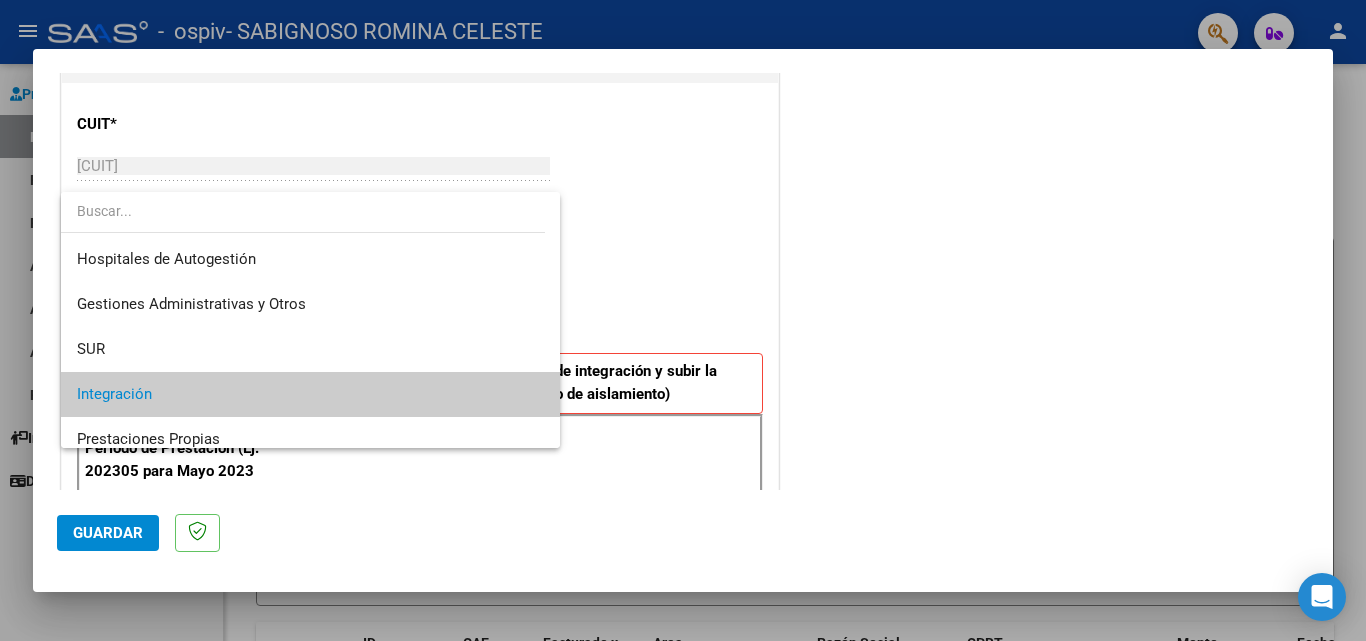 scroll, scrollTop: 75, scrollLeft: 0, axis: vertical 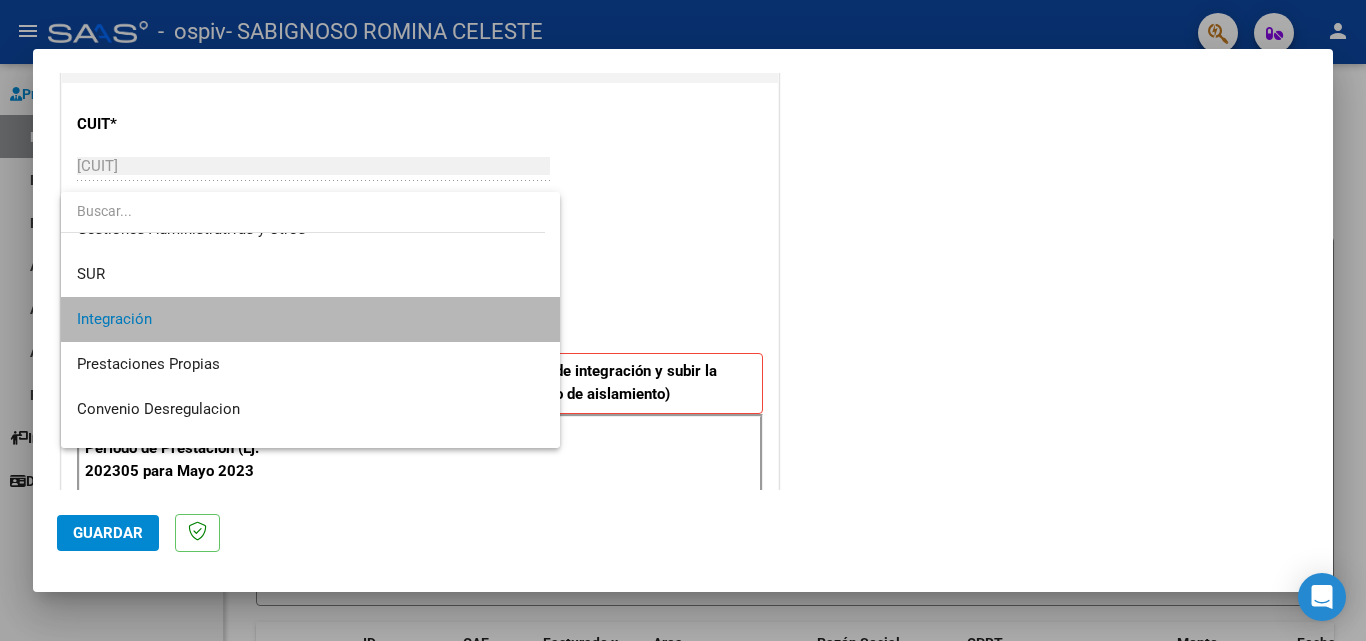 click on "Integración" at bounding box center [310, 319] 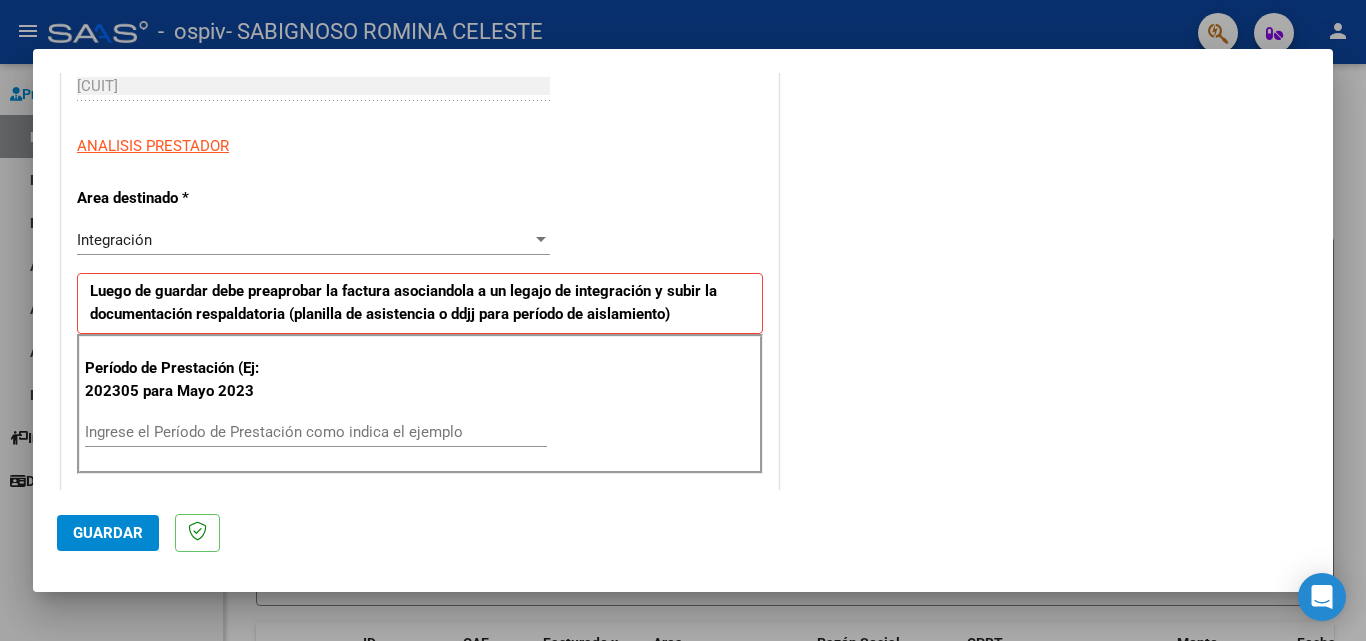scroll, scrollTop: 360, scrollLeft: 0, axis: vertical 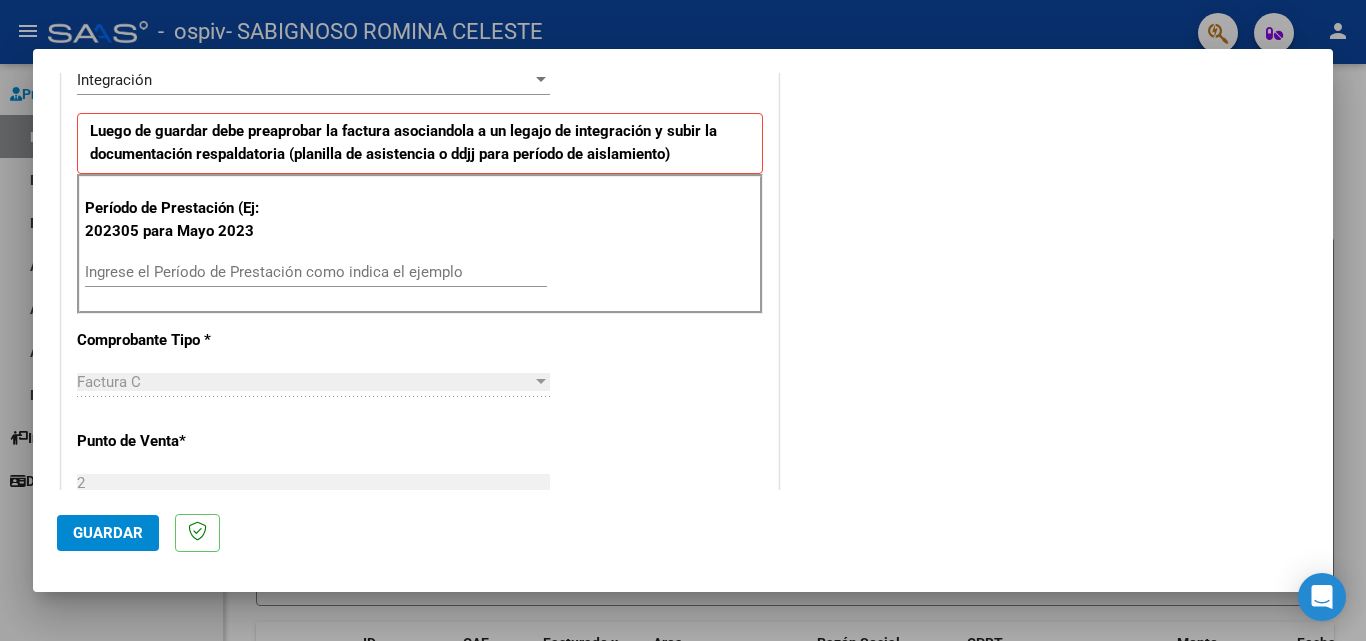 click on "Ingrese el Período de Prestación como indica el ejemplo" at bounding box center [316, 272] 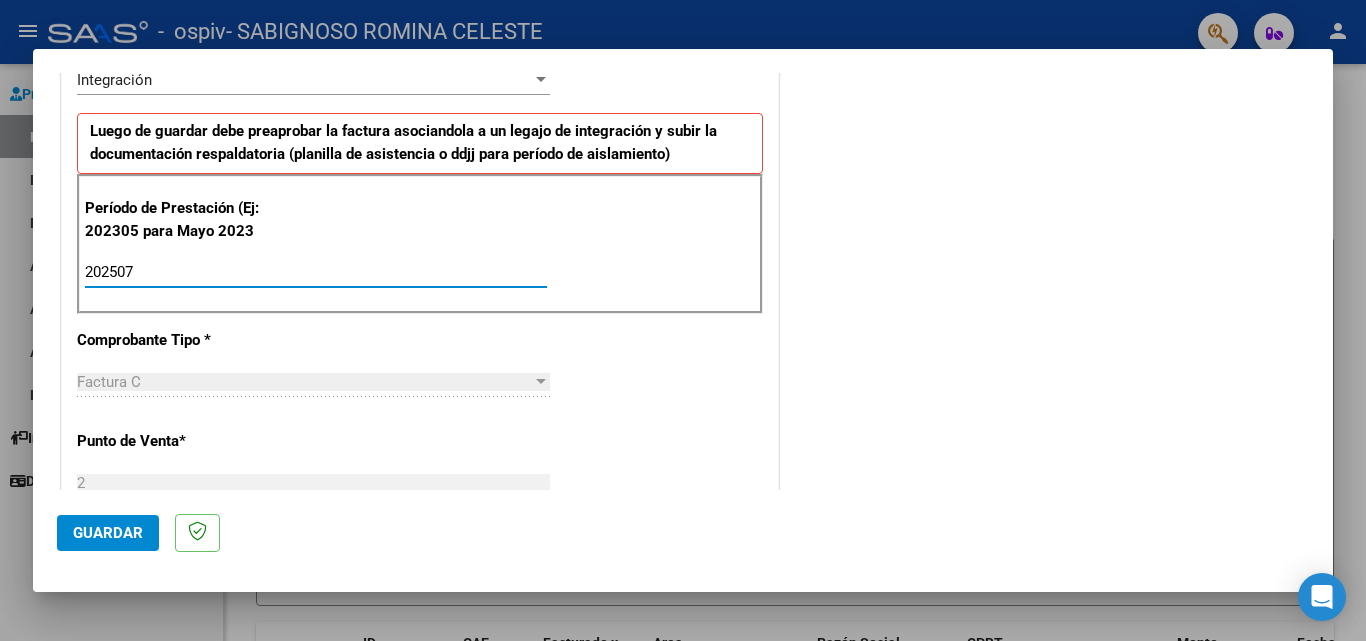 type on "202507" 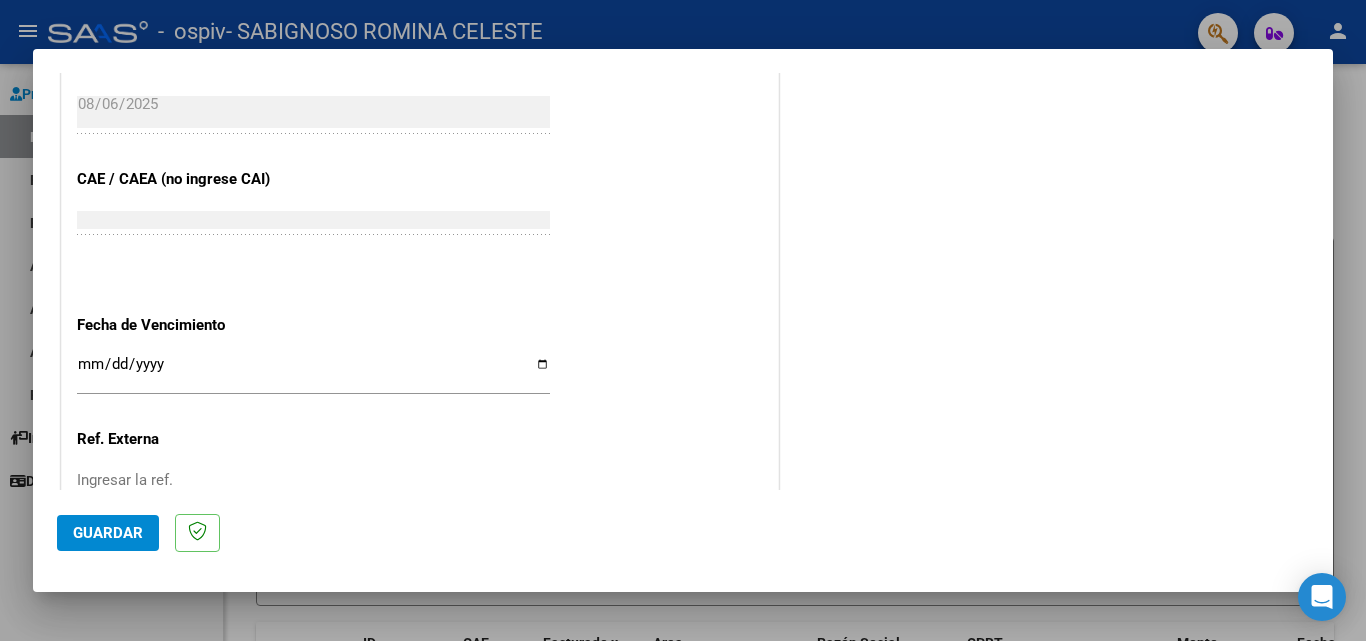 scroll, scrollTop: 1200, scrollLeft: 0, axis: vertical 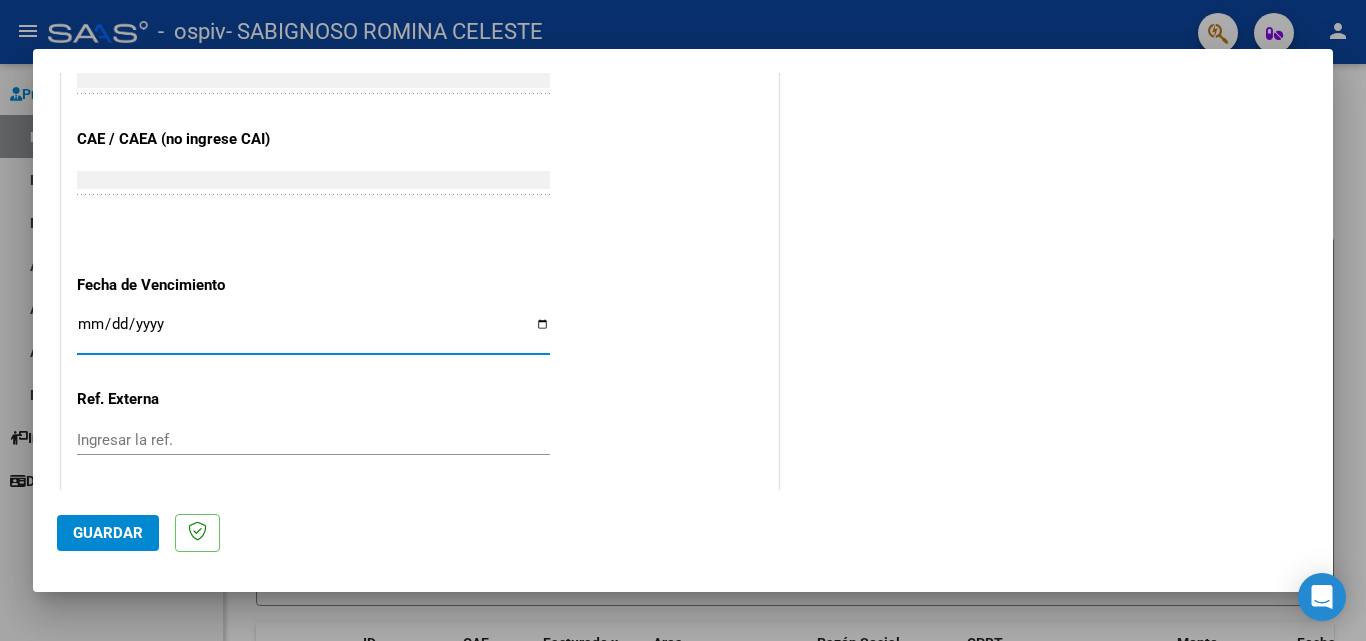 click on "Ingresar la fecha" at bounding box center [313, 332] 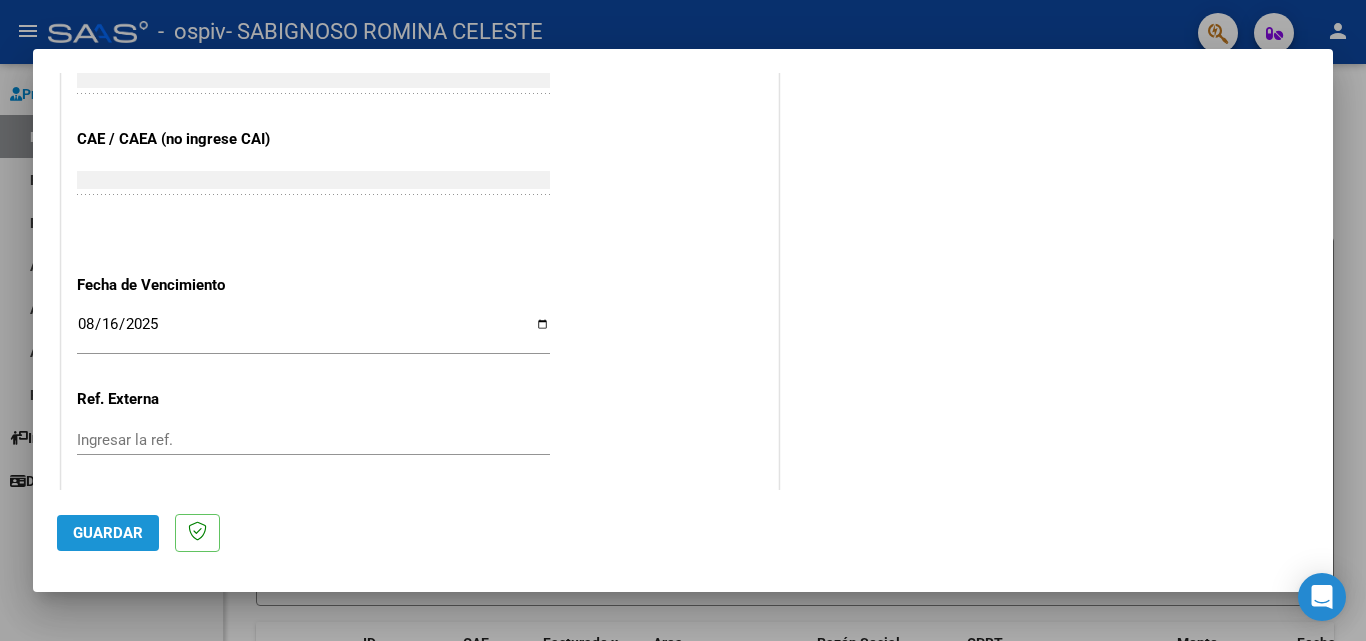 click on "Guardar" 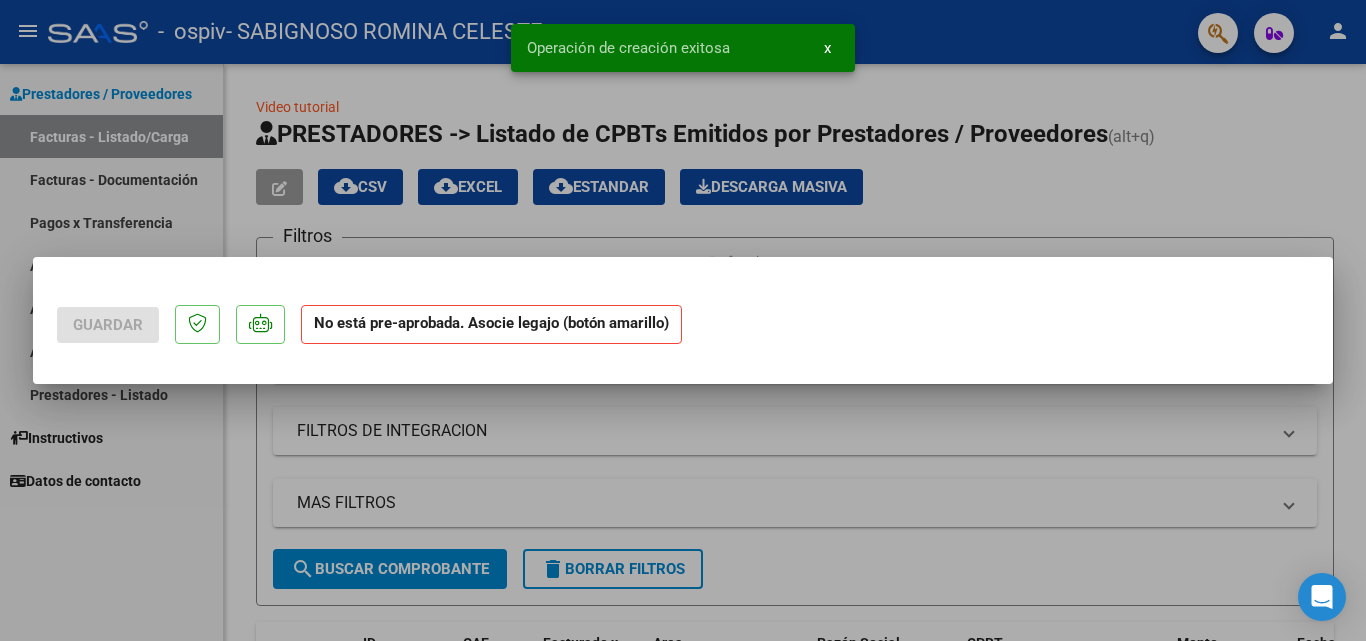 scroll, scrollTop: 0, scrollLeft: 0, axis: both 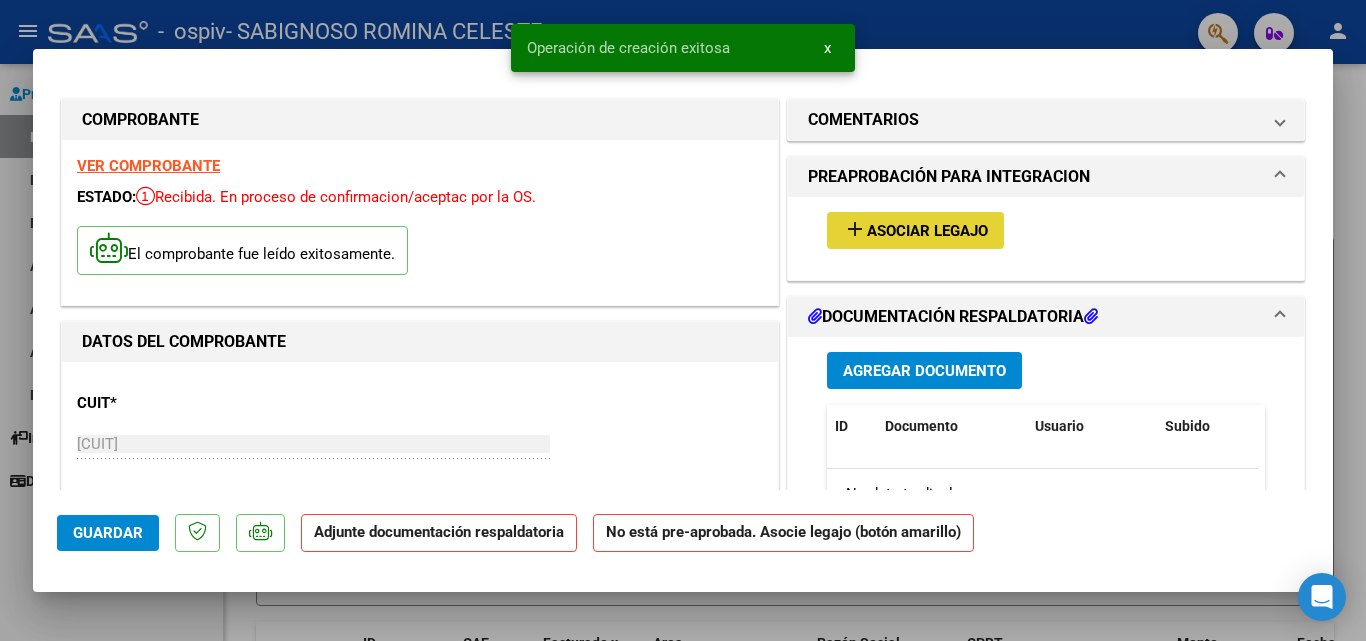 click on "Asociar Legajo" at bounding box center (927, 231) 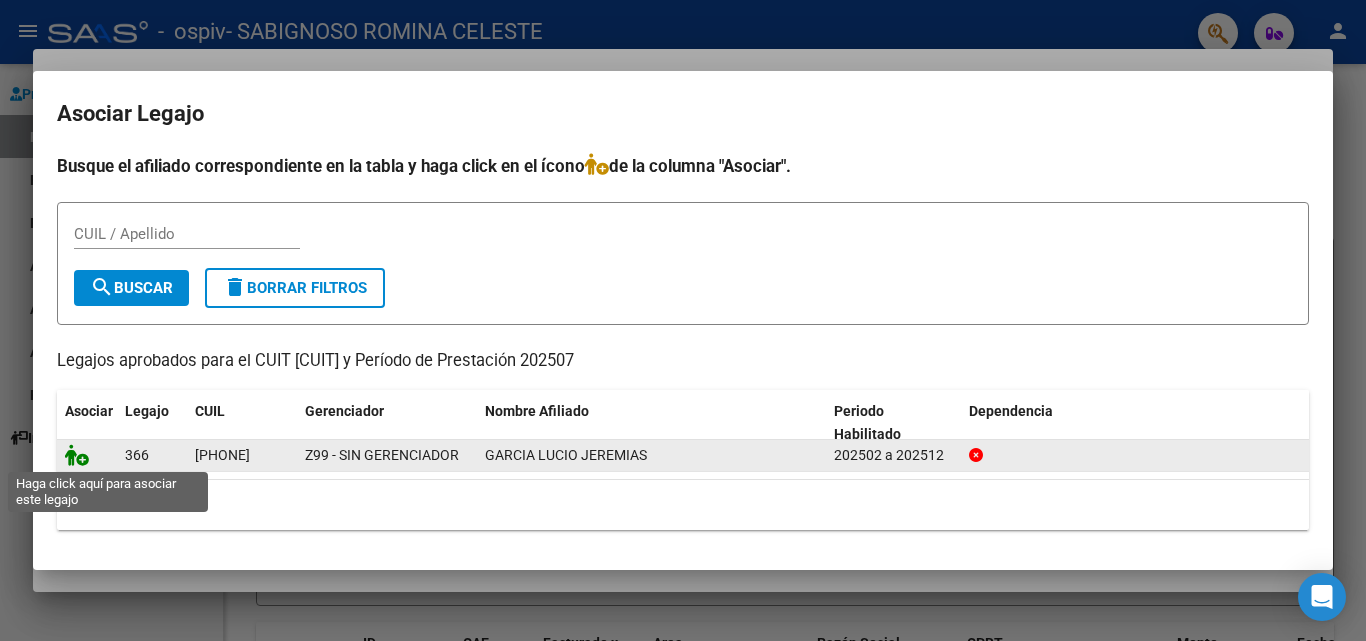 click 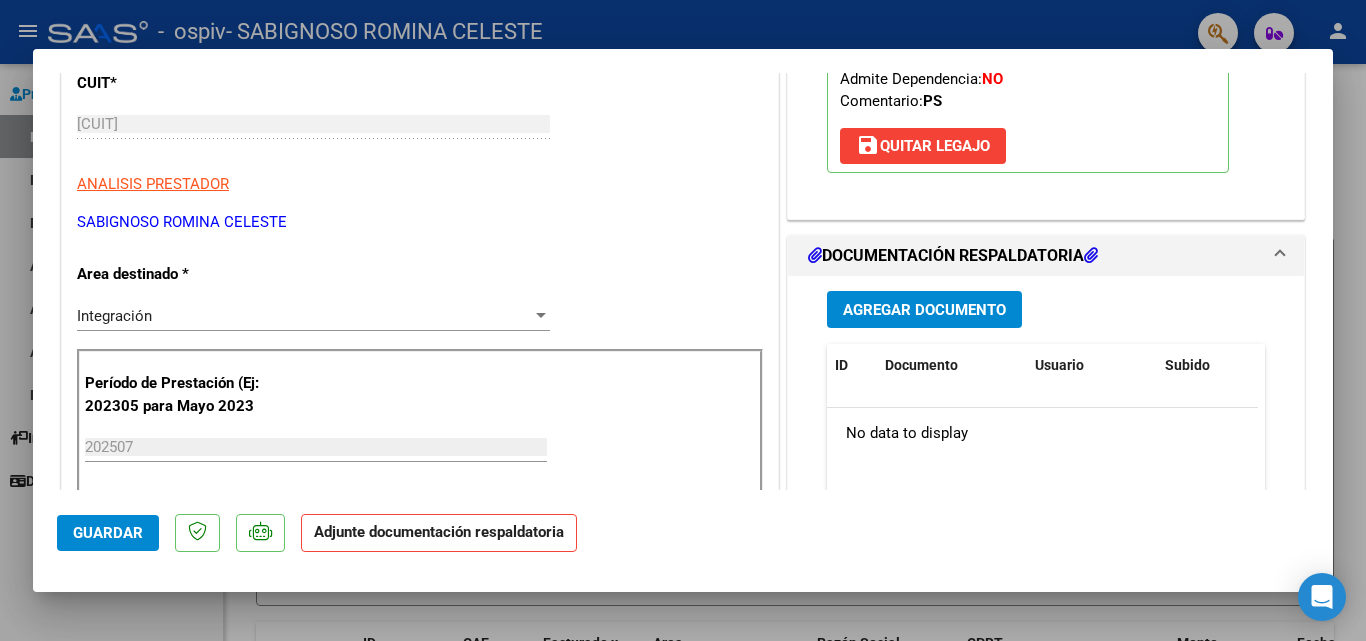 scroll, scrollTop: 360, scrollLeft: 0, axis: vertical 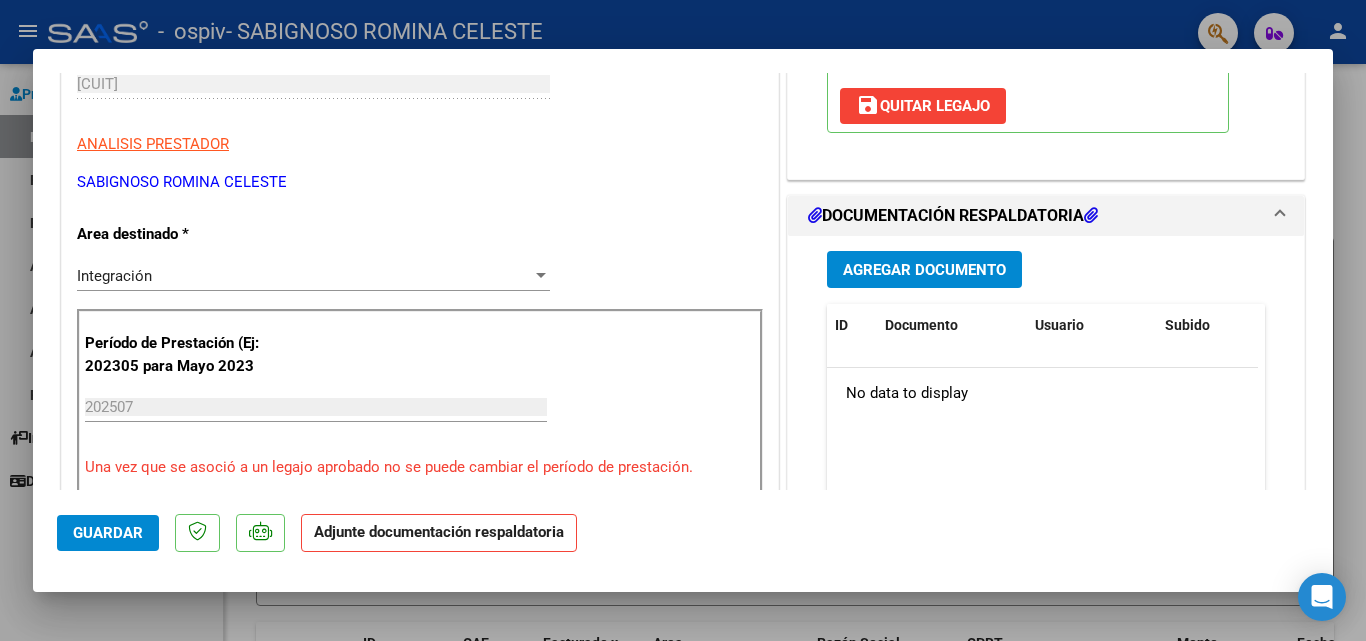 click on "Agregar Documento" at bounding box center (924, 270) 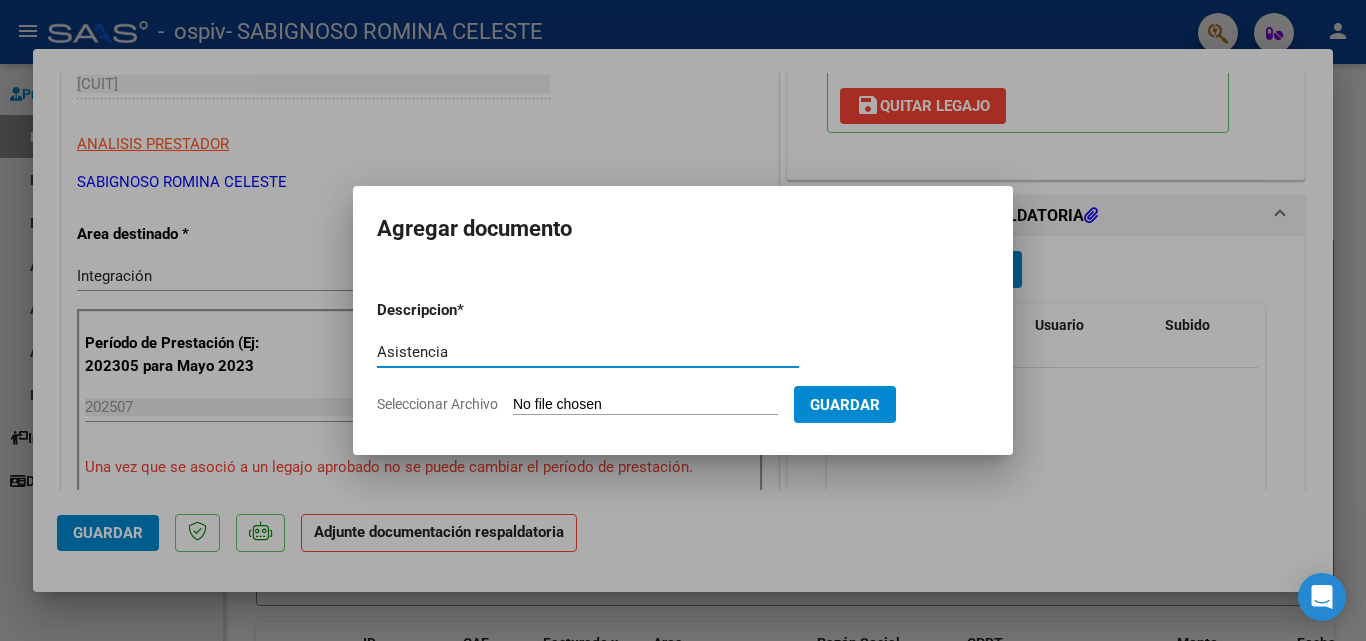 type on "Asistencia" 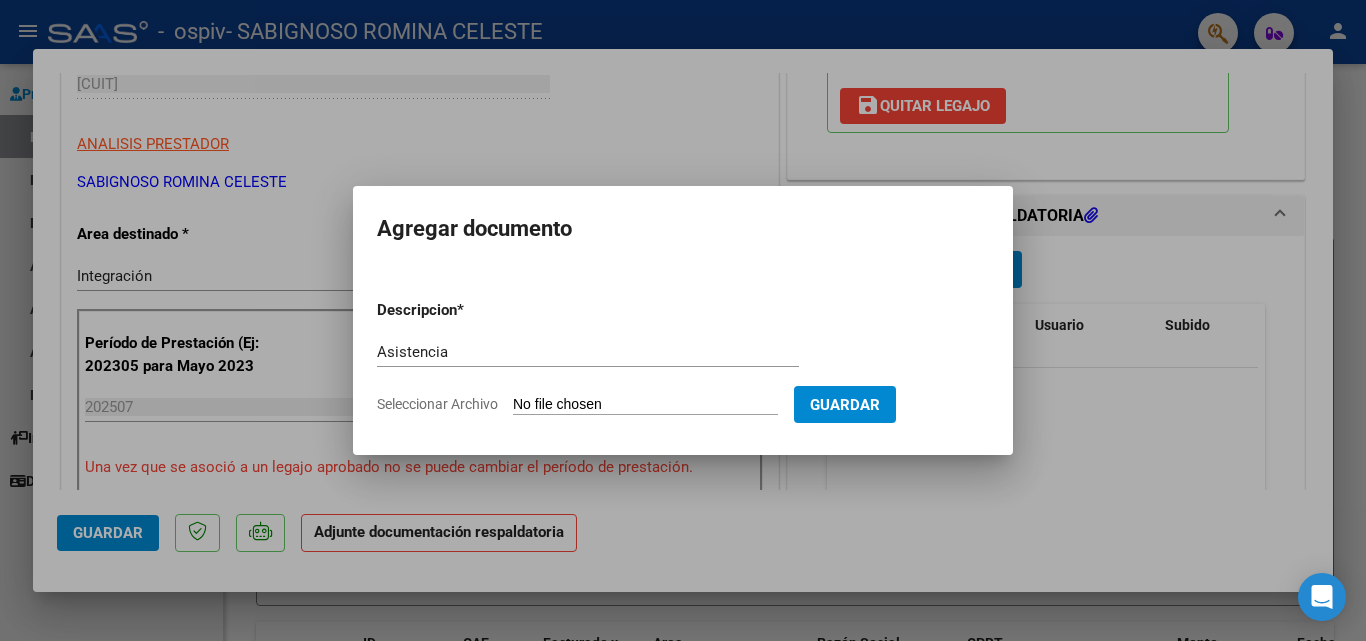 click on "Seleccionar Archivo" at bounding box center (645, 405) 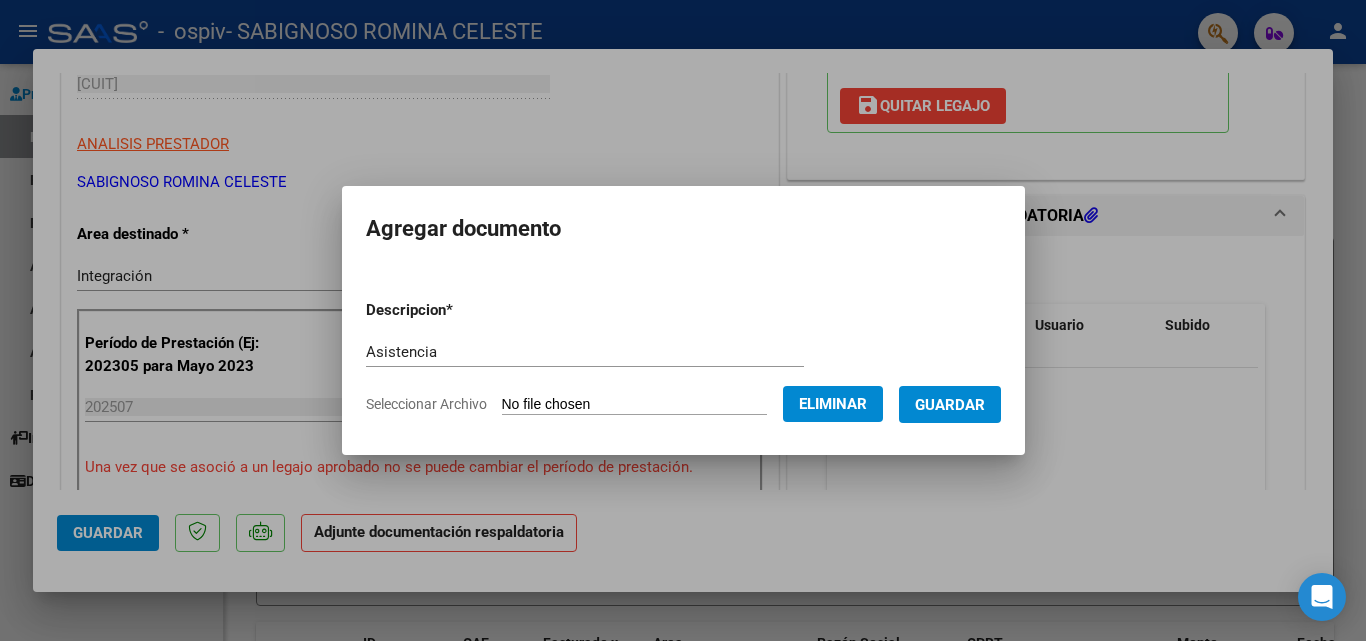 click on "Guardar" at bounding box center (950, 405) 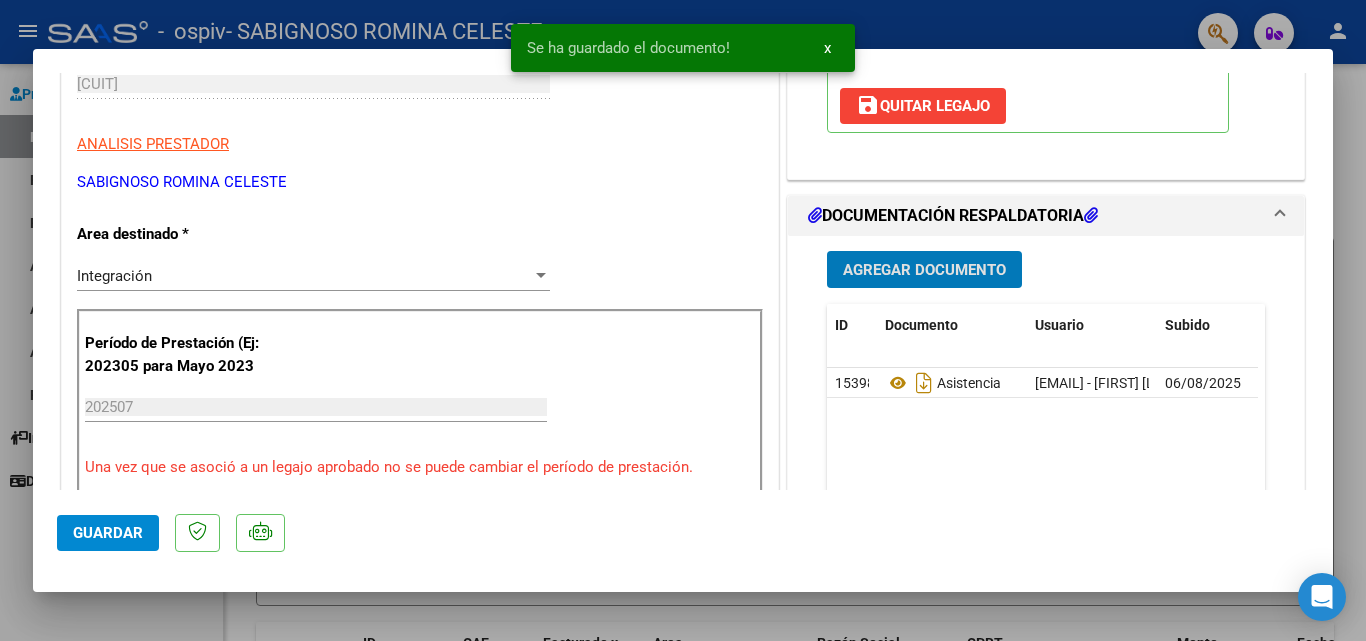 click on "Agregar Documento" at bounding box center (924, 270) 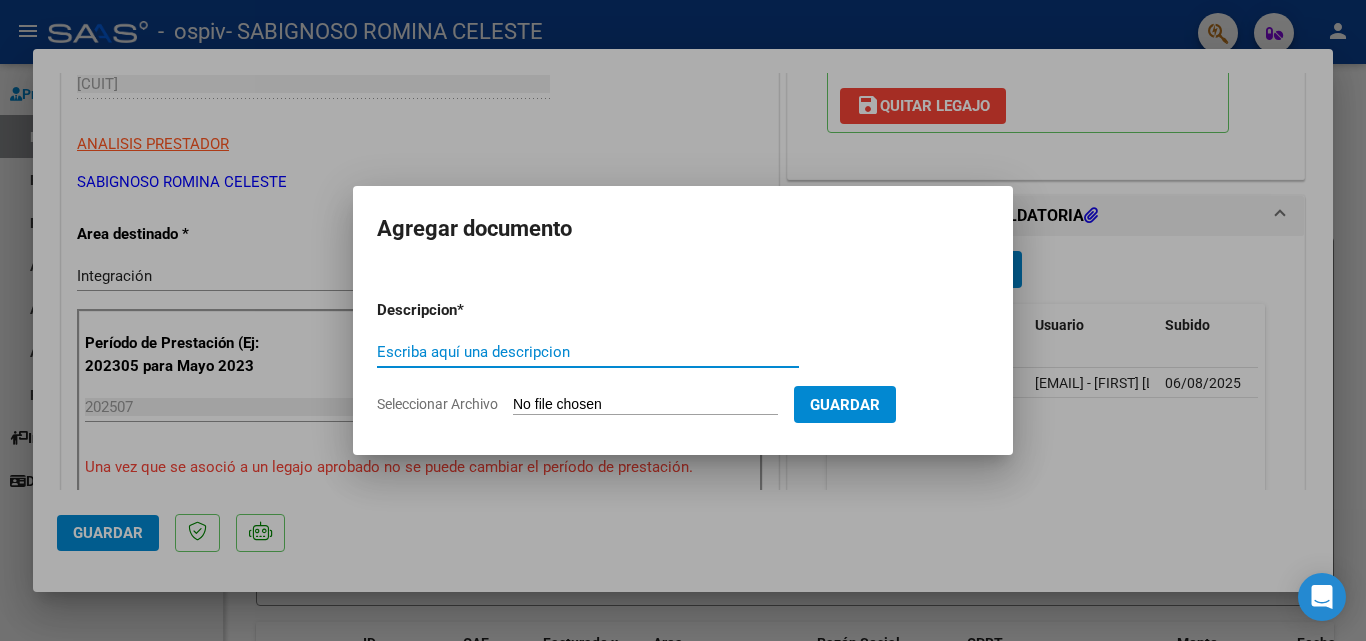 click on "Escriba aquí una descripcion" at bounding box center (588, 352) 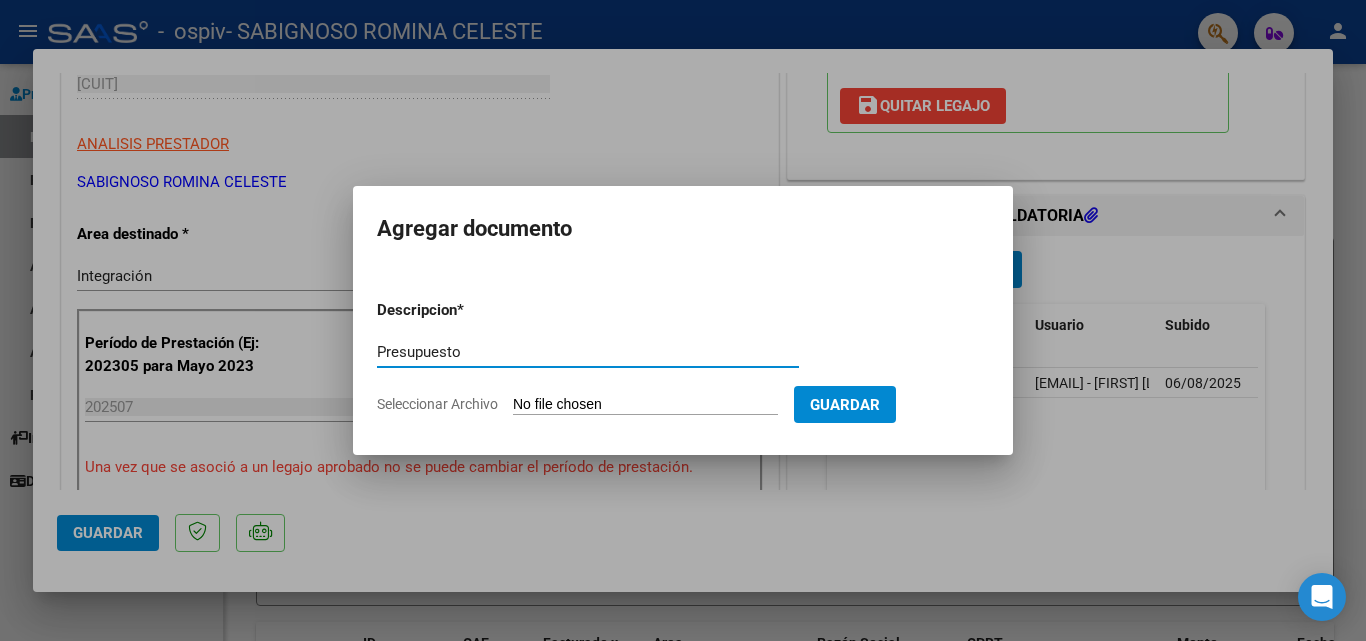 type on "Presupuesto" 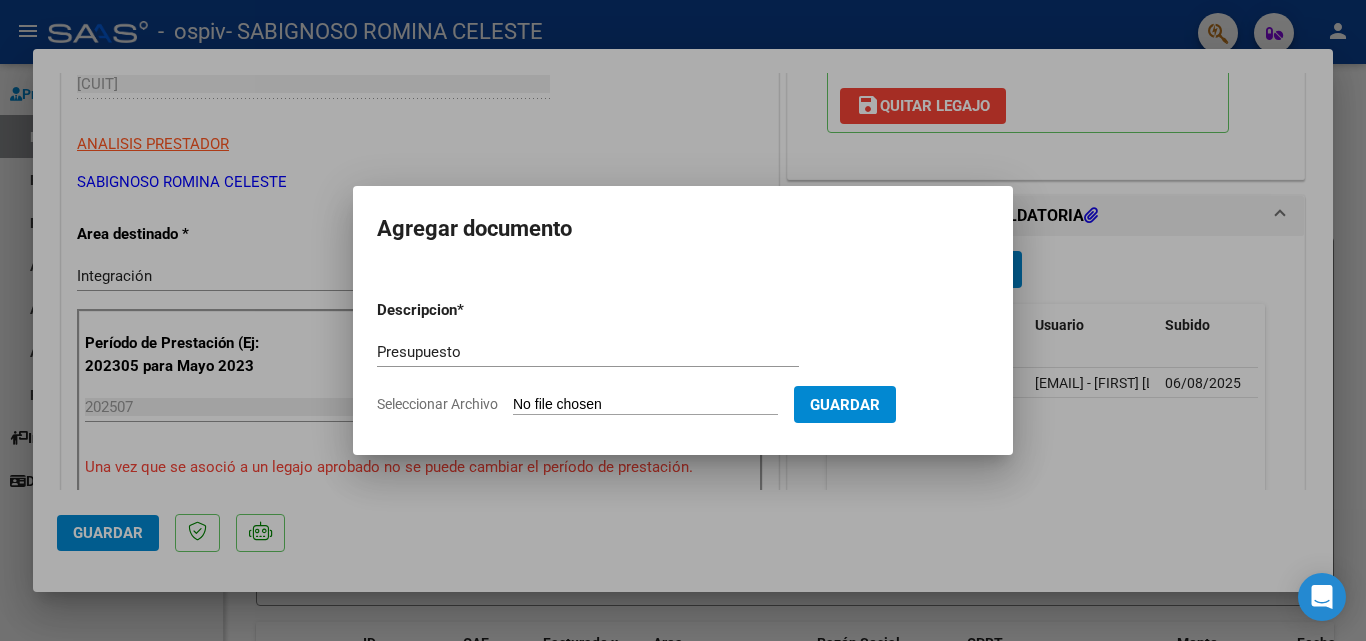 click on "Seleccionar Archivo" at bounding box center (645, 405) 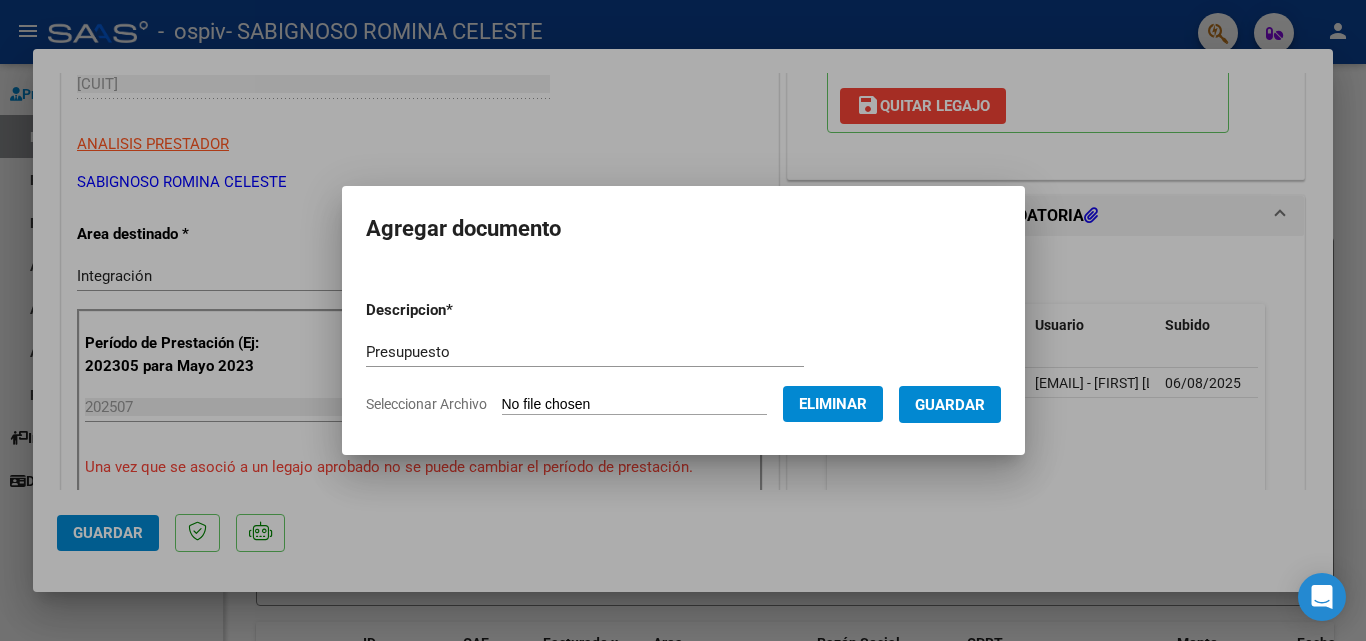 click on "Guardar" at bounding box center (950, 405) 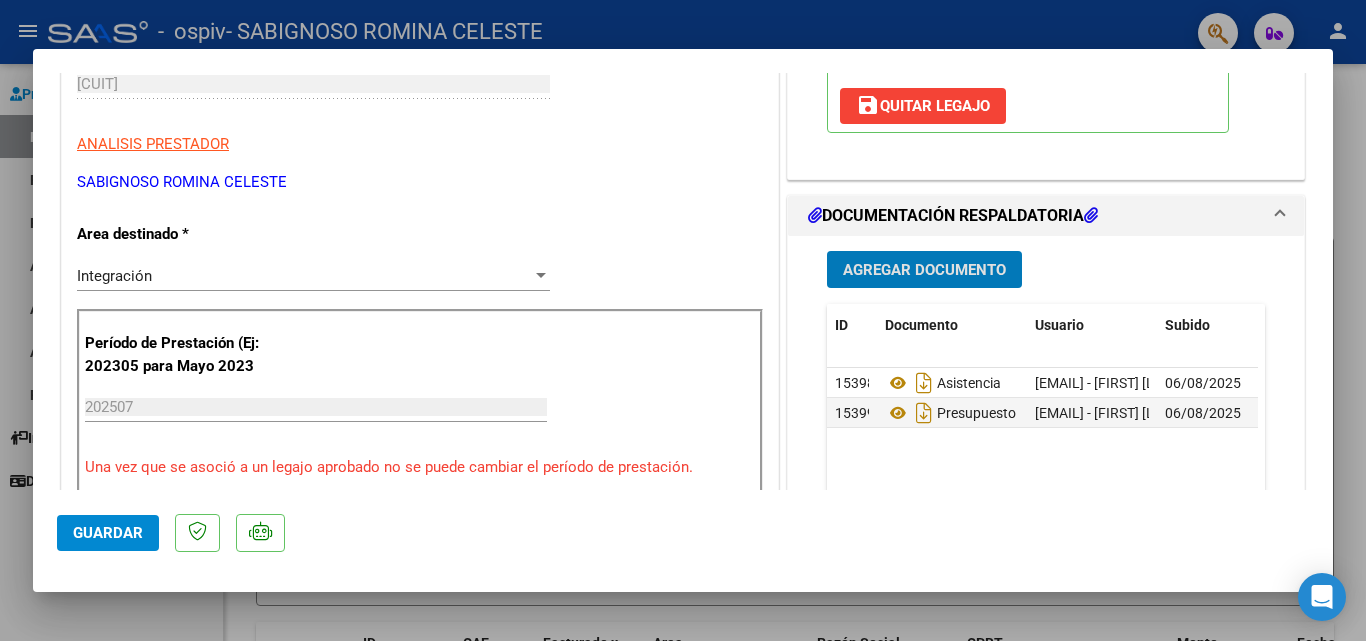 click on "Agregar Documento" at bounding box center [924, 270] 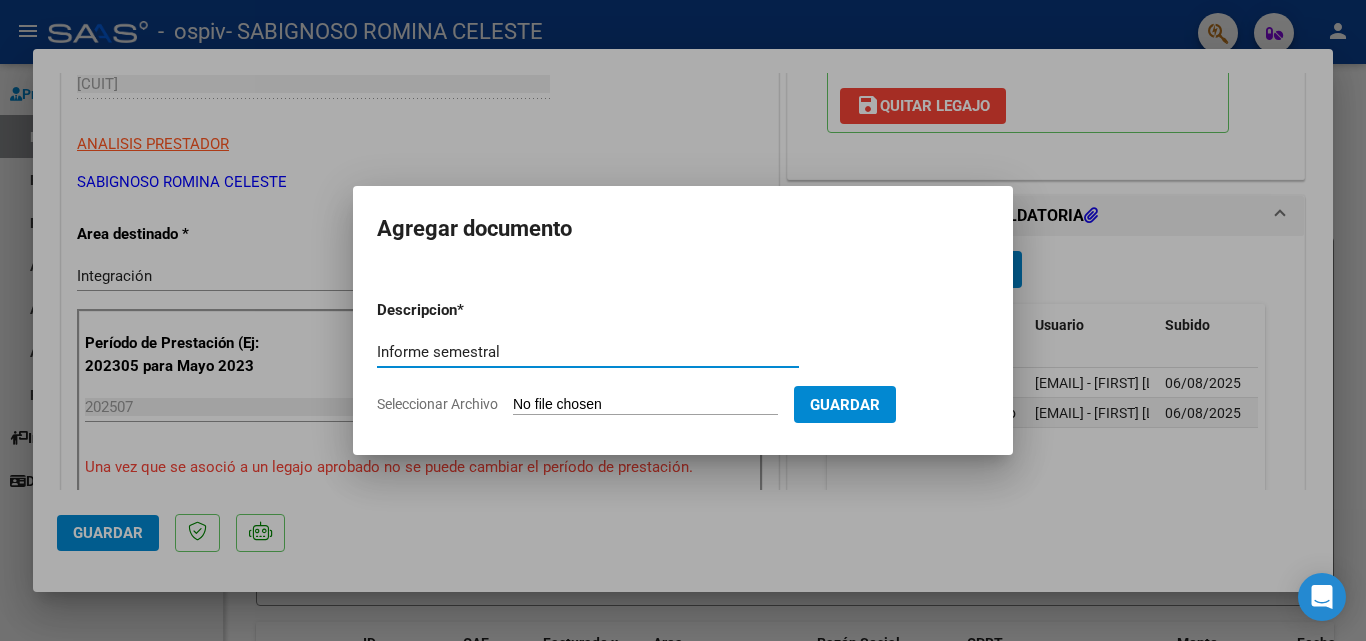 type on "Informe semestral" 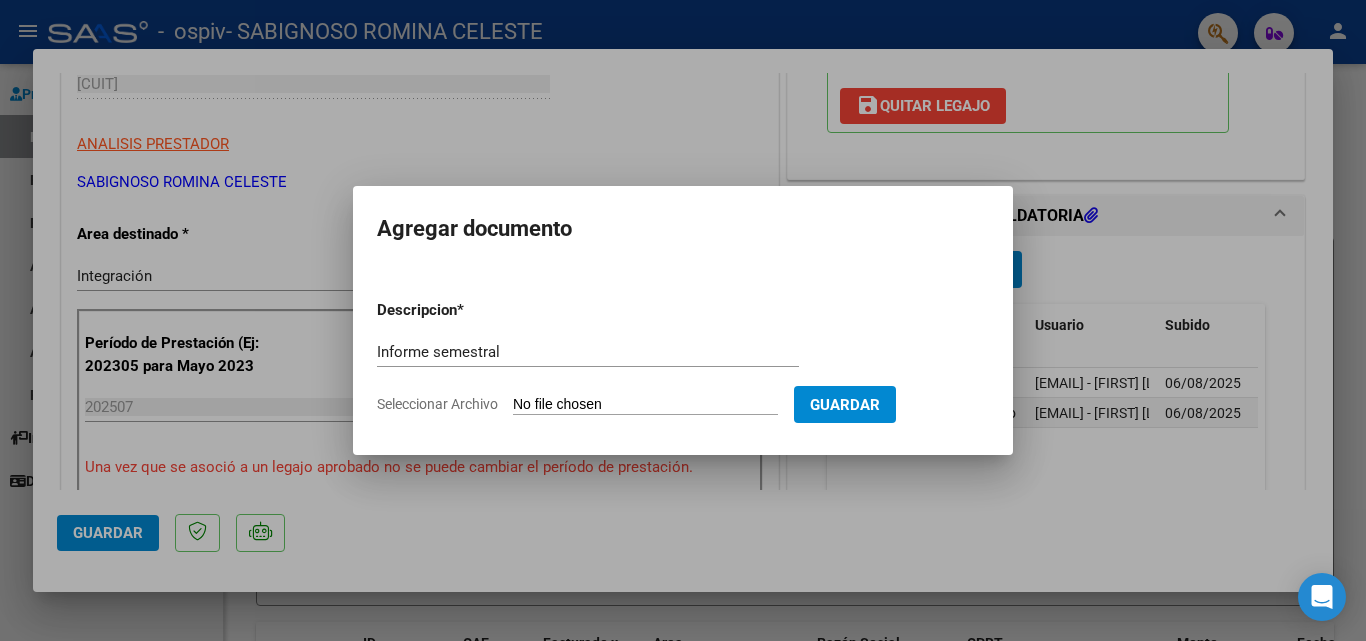 type on "C:\fakepath\[LAST] [FIRST] inf semestral julio 25.pdf" 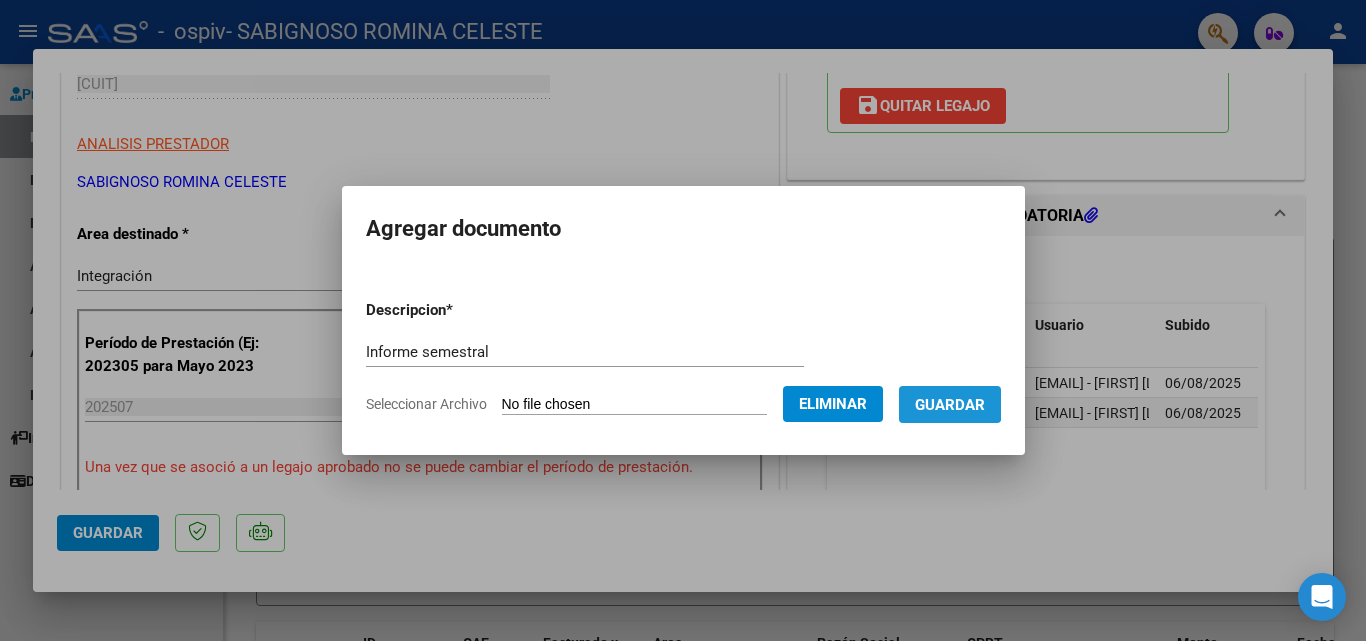 click on "Guardar" at bounding box center [950, 405] 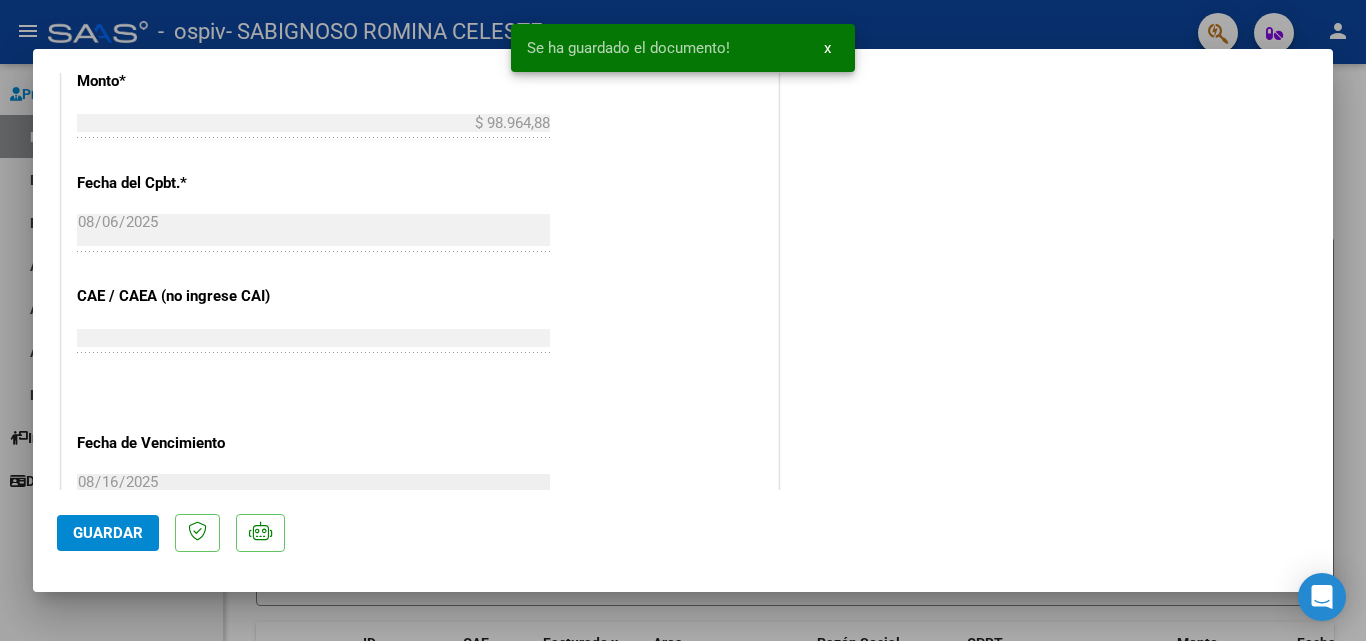 scroll, scrollTop: 1373, scrollLeft: 0, axis: vertical 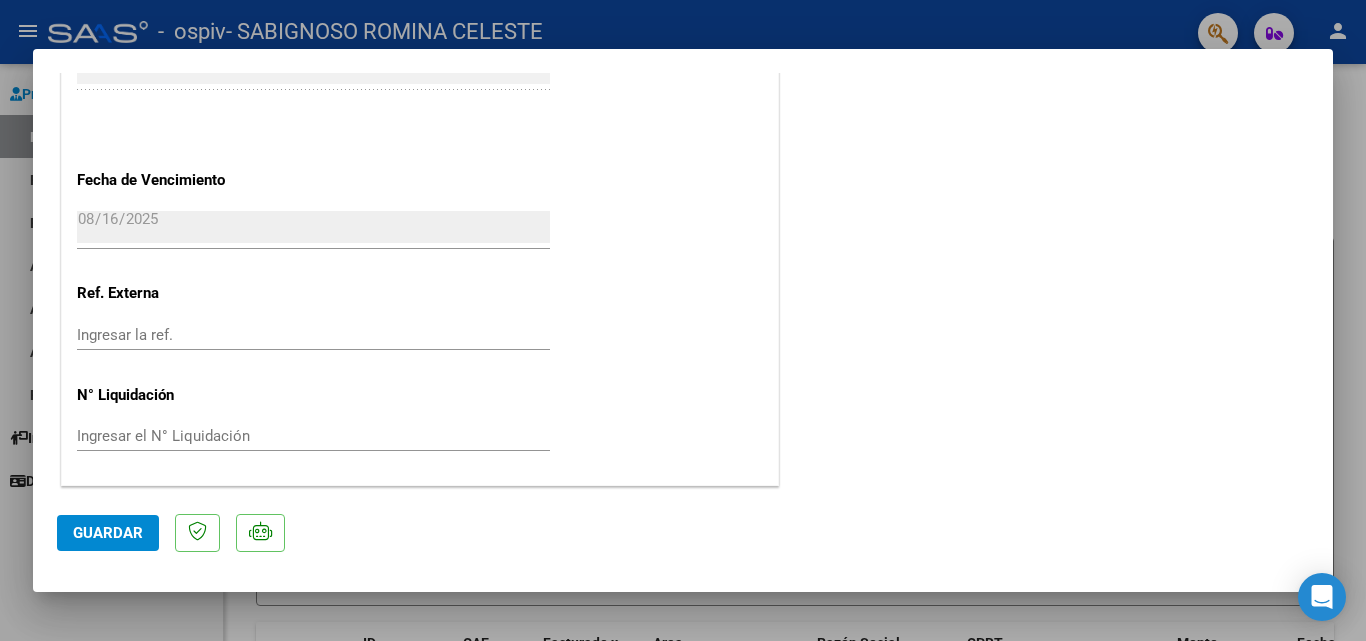 click on "Guardar" 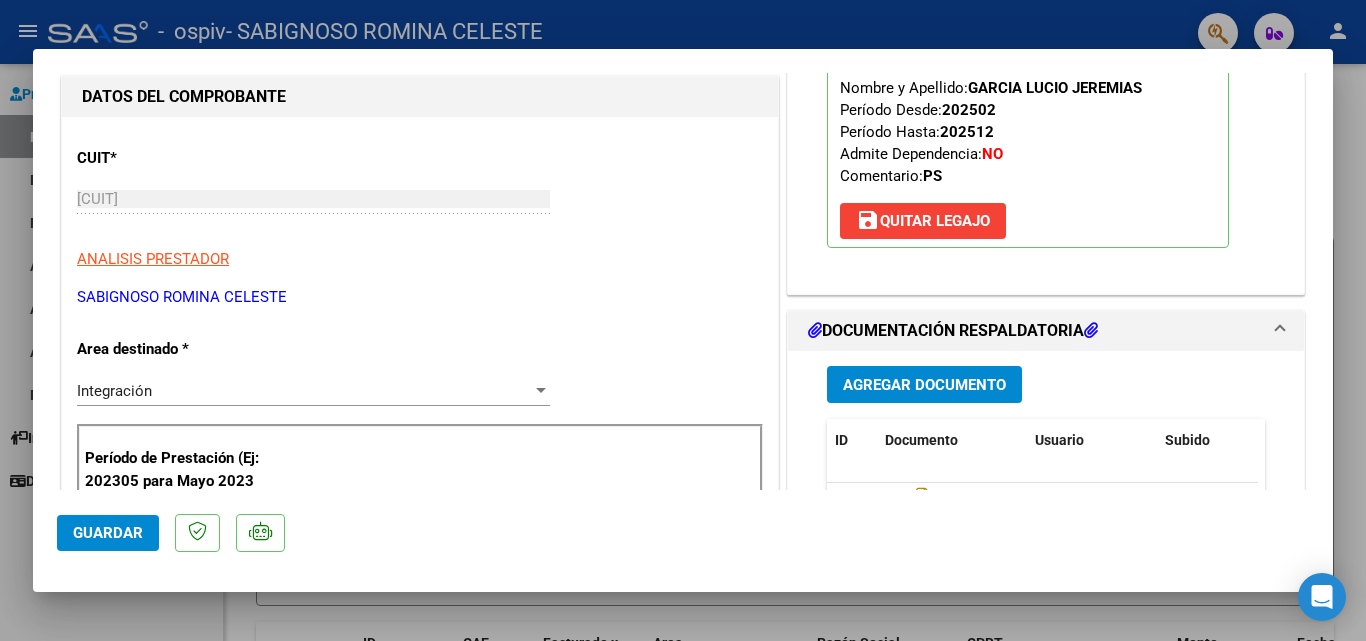 scroll, scrollTop: 0, scrollLeft: 0, axis: both 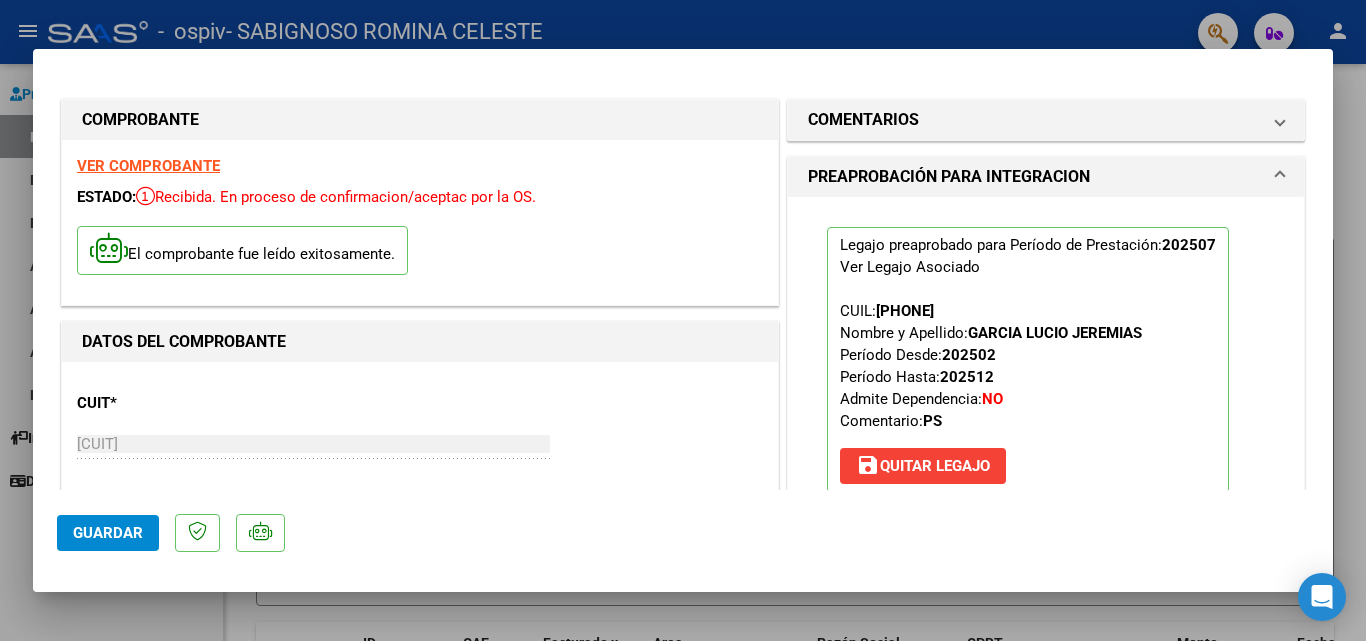 click at bounding box center (683, 320) 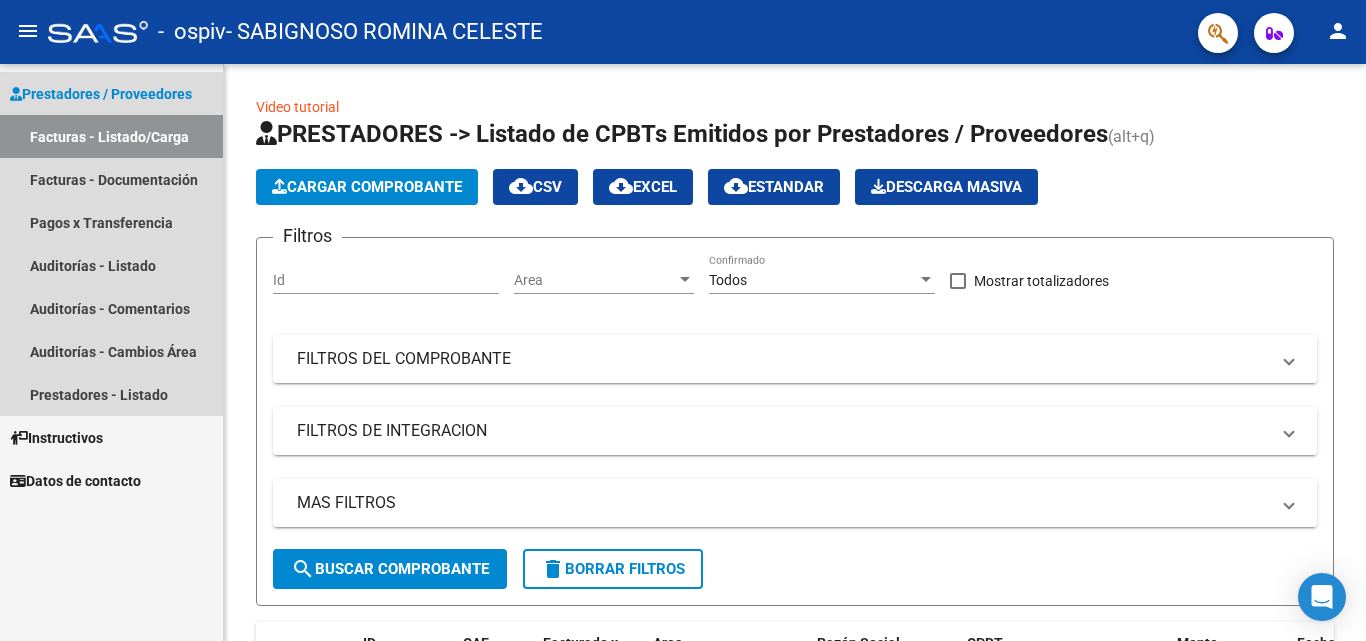 click on "Facturas - Listado/Carga" at bounding box center (111, 136) 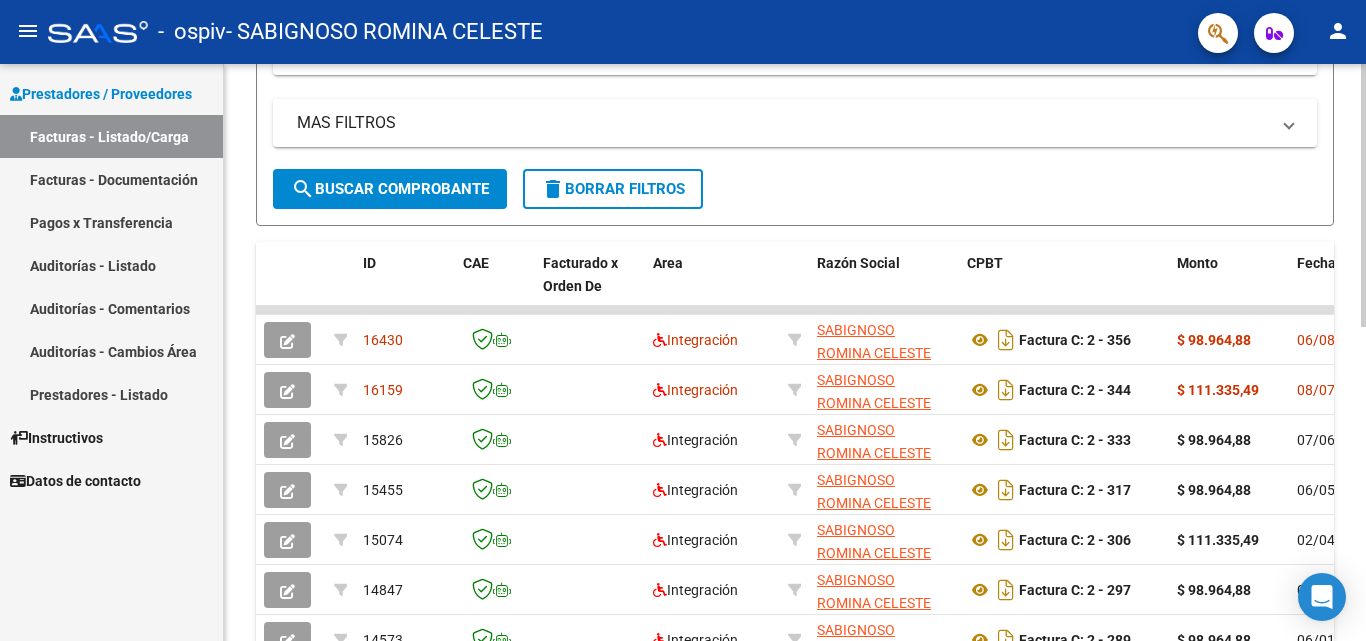 scroll, scrollTop: 385, scrollLeft: 0, axis: vertical 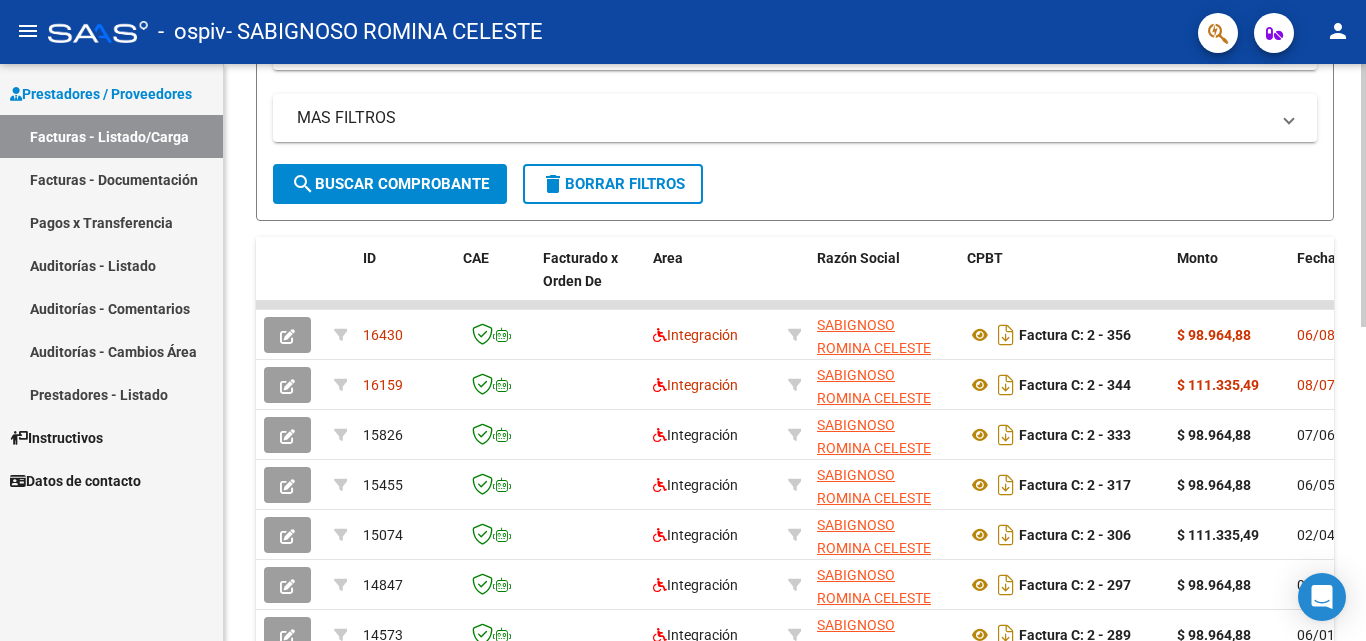 click 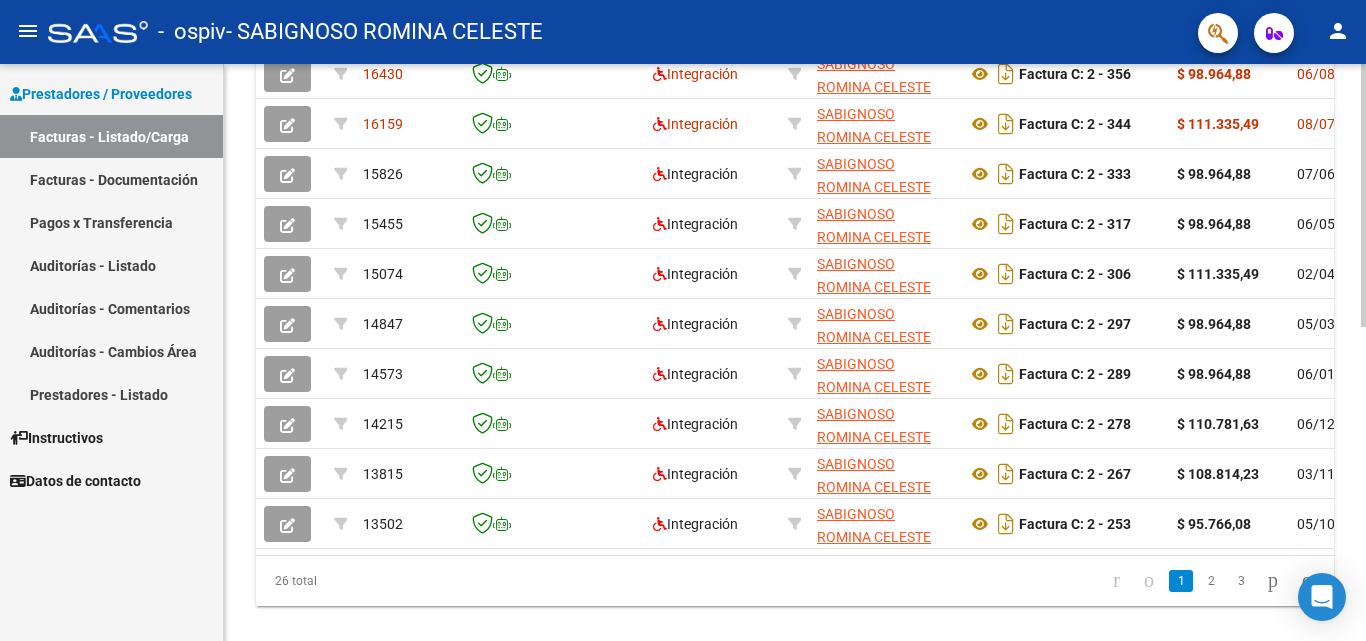 scroll, scrollTop: 691, scrollLeft: 0, axis: vertical 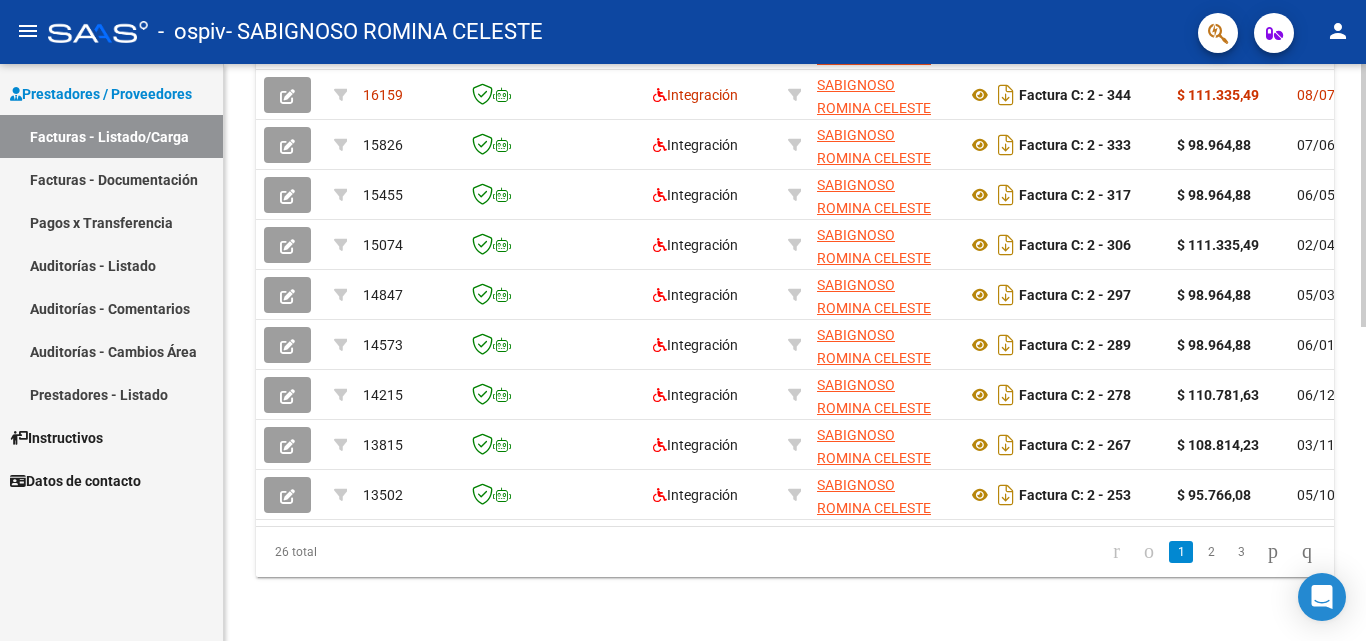 click 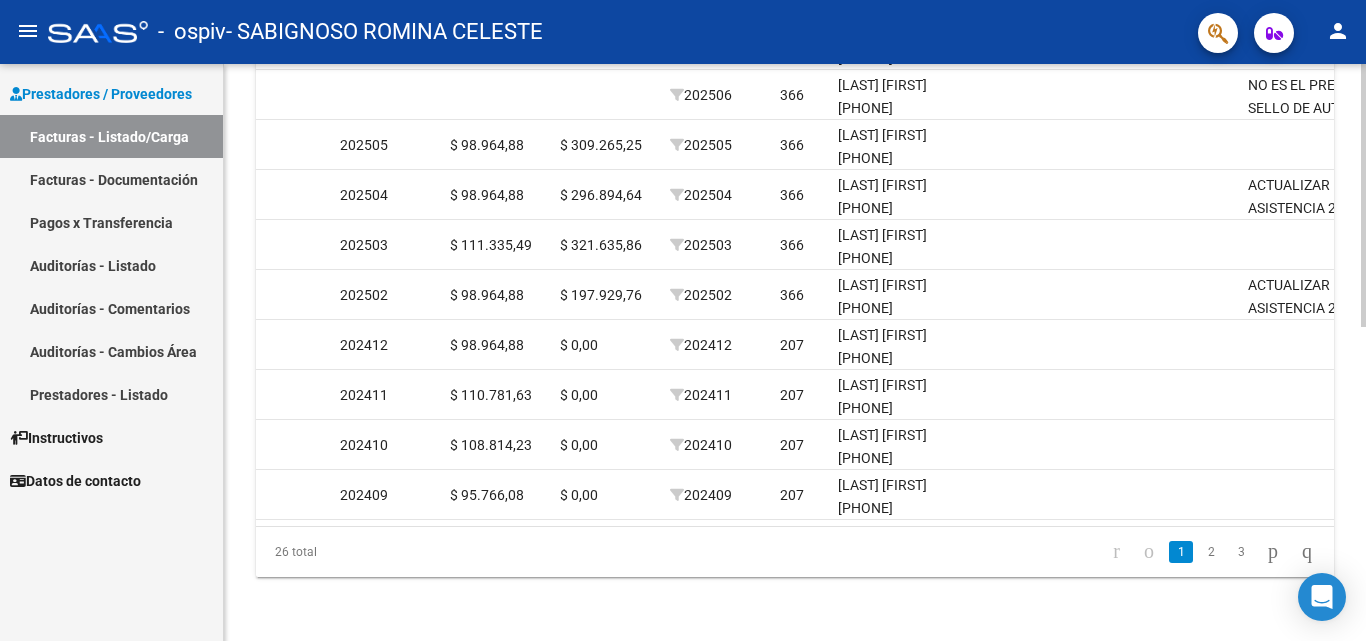 scroll, scrollTop: 0, scrollLeft: 2523, axis: horizontal 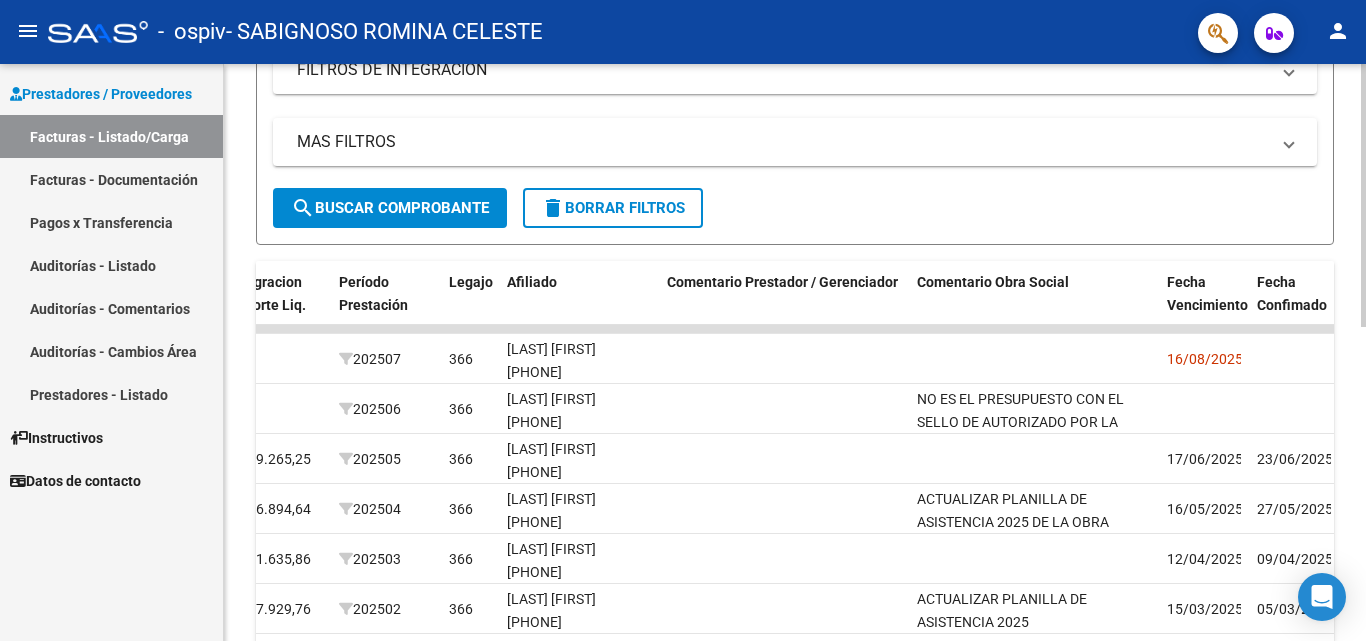 click 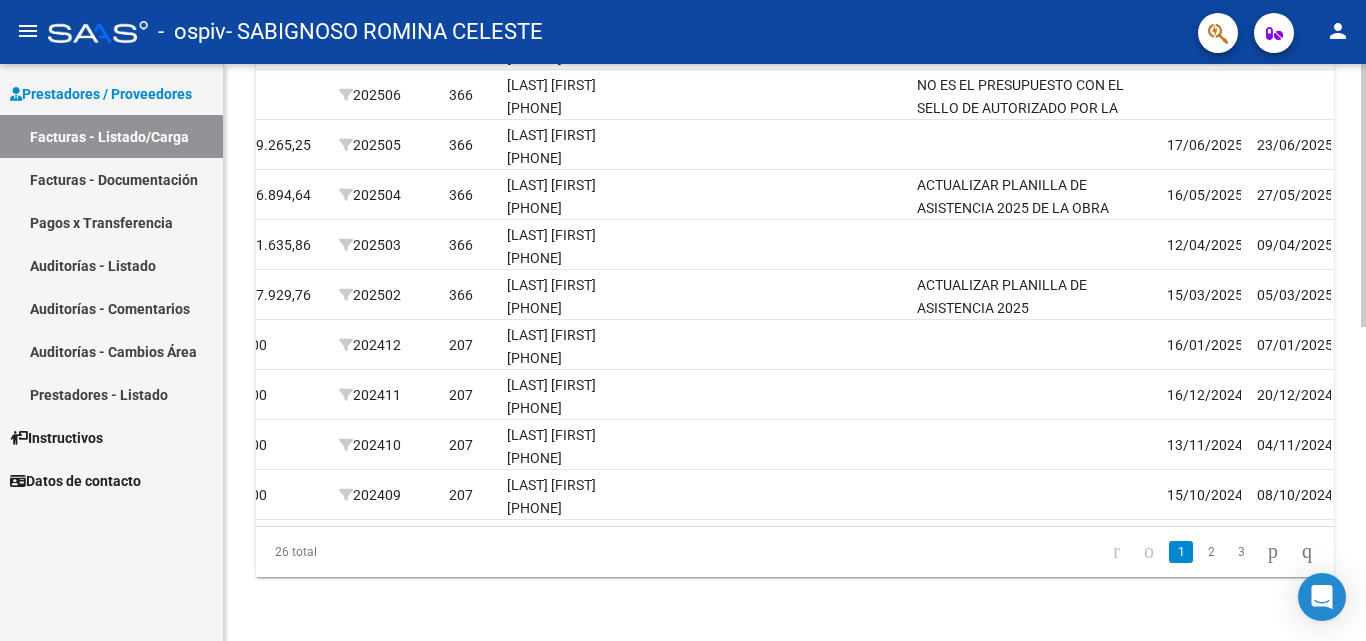 scroll, scrollTop: 691, scrollLeft: 0, axis: vertical 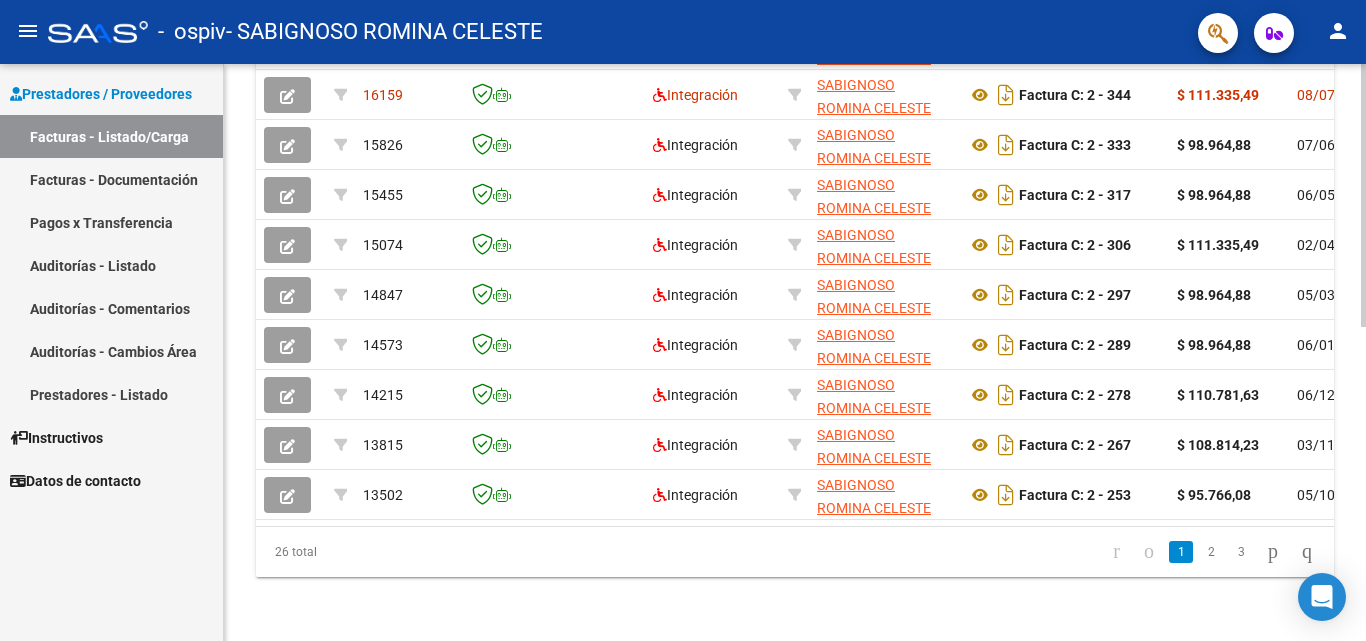 click 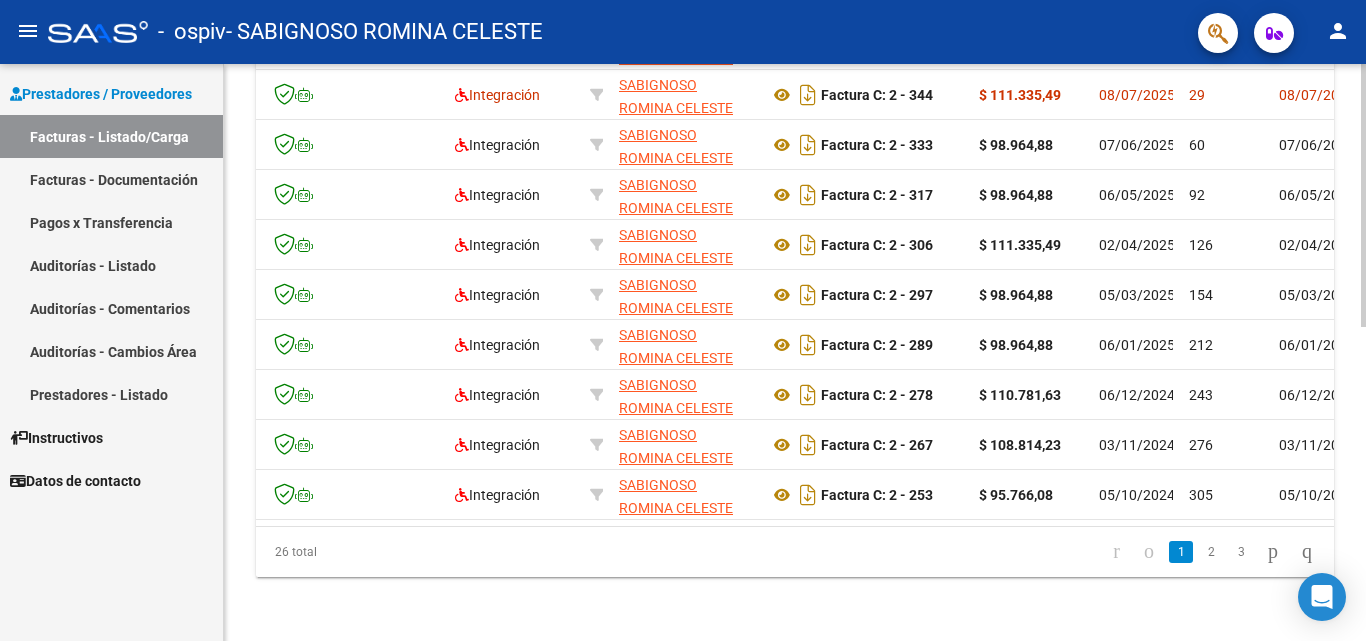 scroll, scrollTop: 0, scrollLeft: 538, axis: horizontal 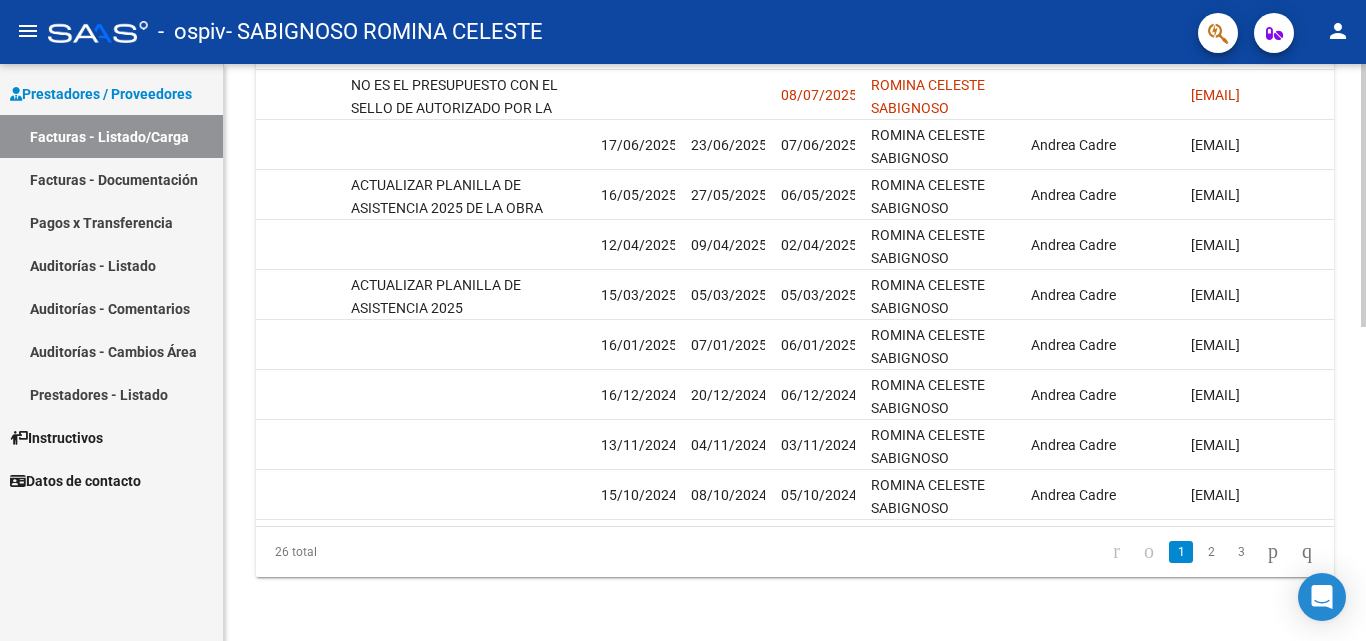 click on "16430  Integración [LAST] [FIRST]    [CUIT]   Factura C: 2 - 356  $ 98.964,88 06/08/2025 0 06/08/2025  -      202507  366 [LAST] [FIRST] [PHONE] 16/08/2025 06/08/2025 [FIRST] [LAST] [EMAIL]
16159  Integración [LAST] [FIRST]    [CUIT]   Factura C: 2 - 344  $ 111.335,49 08/07/2025 29 08/07/2025  -      202506  366 [LAST] [FIRST] [PHONE]  NO ES EL PRESUPUESTO CON EL SELLO DE AUTORIZADO POR LA OBRA SOCIAL  08/07/2025 [FIRST] [LAST] [EMAIL]
15826  Integración [LAST] [FIRST]    [CUIT]   Factura C: 2 - 333  $ 98.964,88 07/06/2025 60 07/06/2025  -     DS 202505 $ 98.964,88 $ 309.265,25  202505  366 [LAST] [FIRST] [PHONE] 17/06/2025 23/06/2025 07/06/2025 [FIRST] [LAST] [FIRST] [LAST] [EMAIL]
15455  Integración [LAST] [FIRST]    [CUIT]   Factura C: 2 - 317  $ 98.964,88 06/05/2025 92 06/05/2025  -     DS 202504" 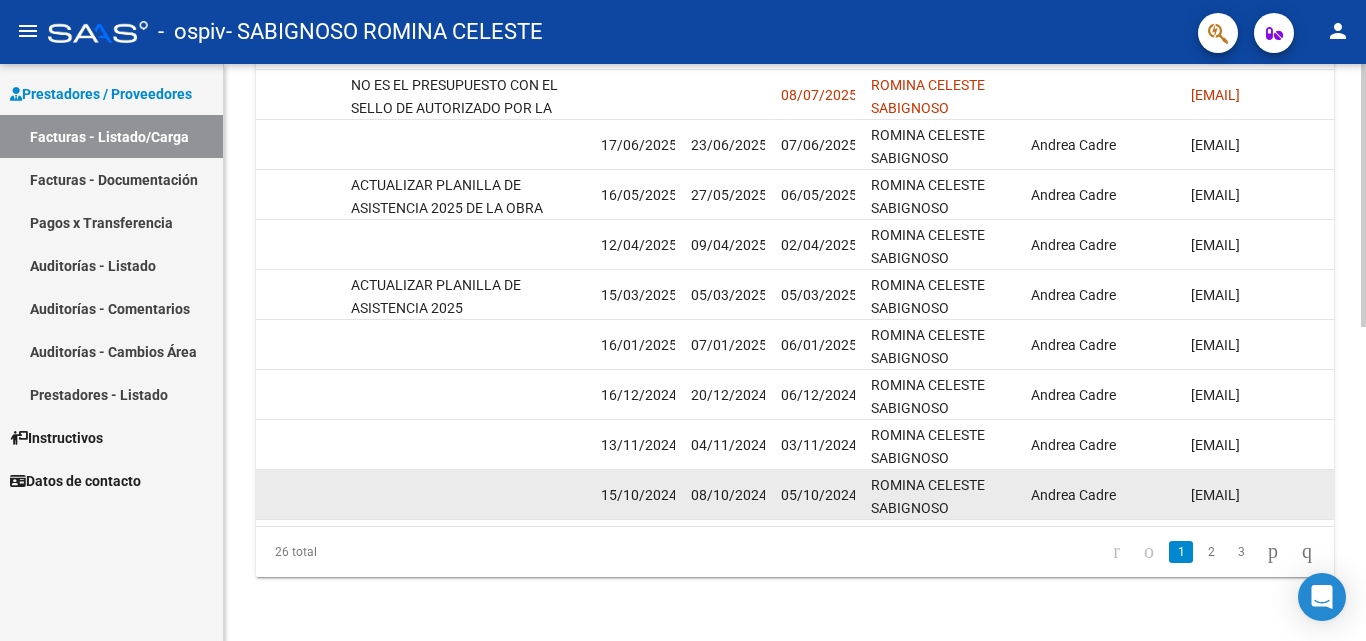 drag, startPoint x: 1208, startPoint y: 510, endPoint x: 1264, endPoint y: 493, distance: 58.5235 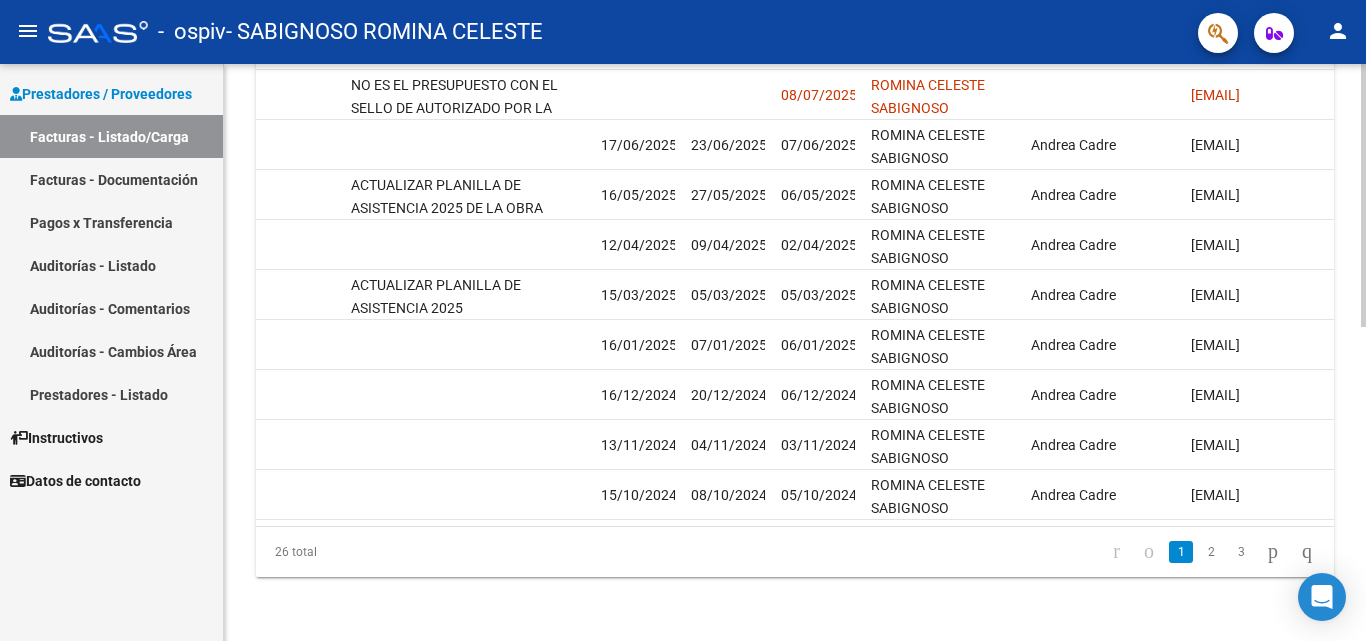 scroll, scrollTop: 0, scrollLeft: 0, axis: both 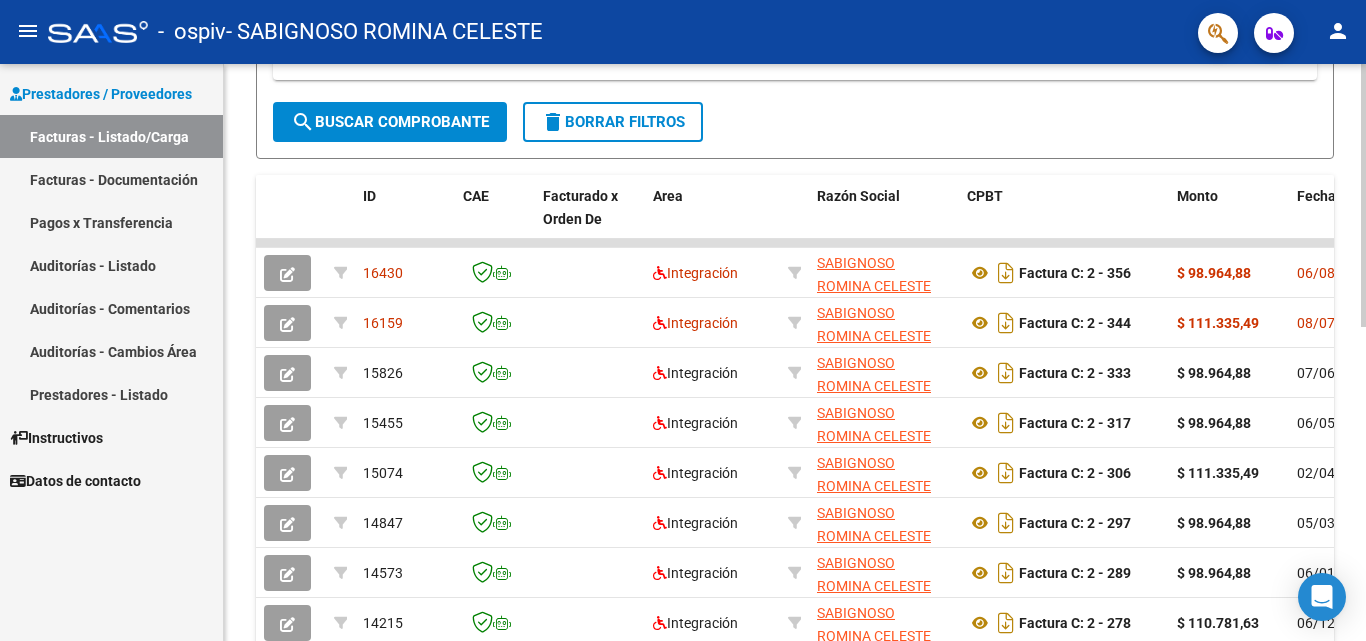 click 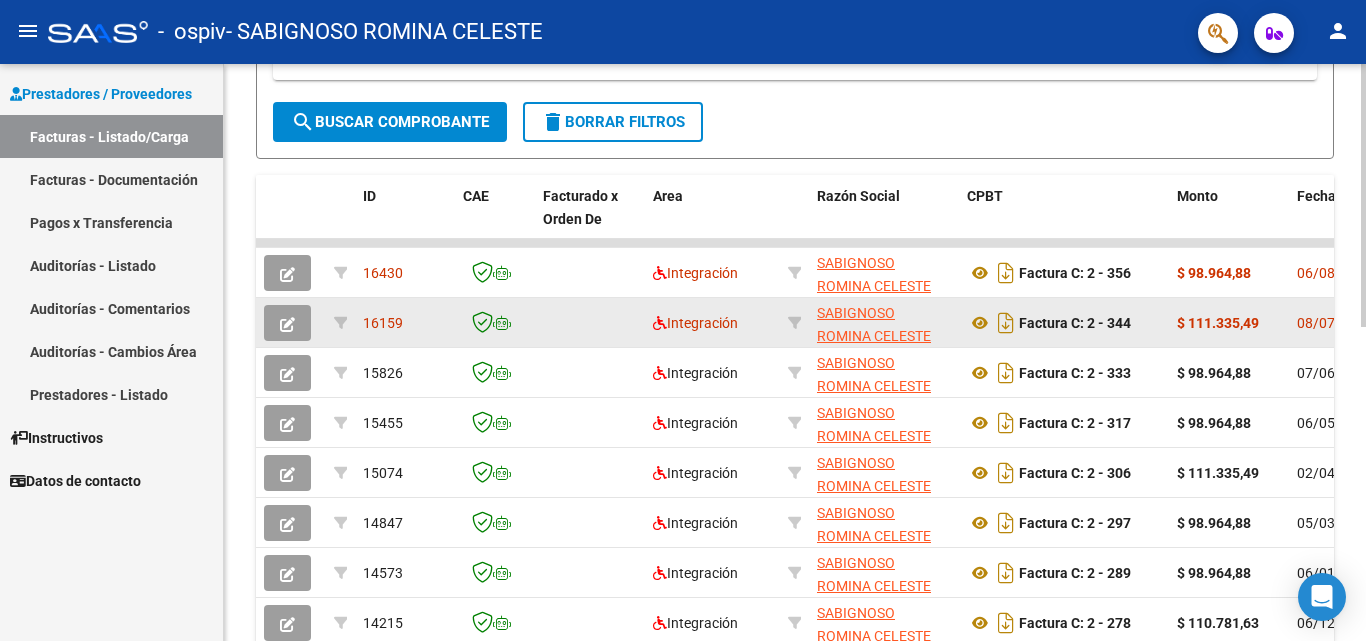 click 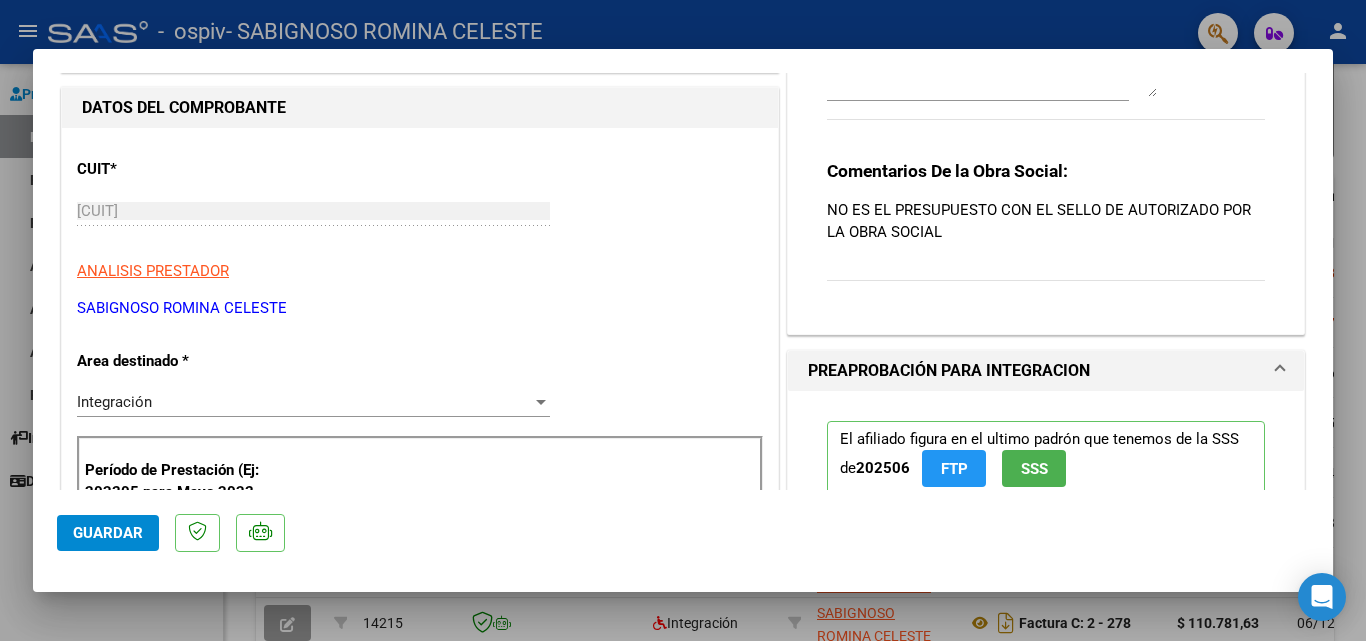 scroll, scrollTop: 200, scrollLeft: 0, axis: vertical 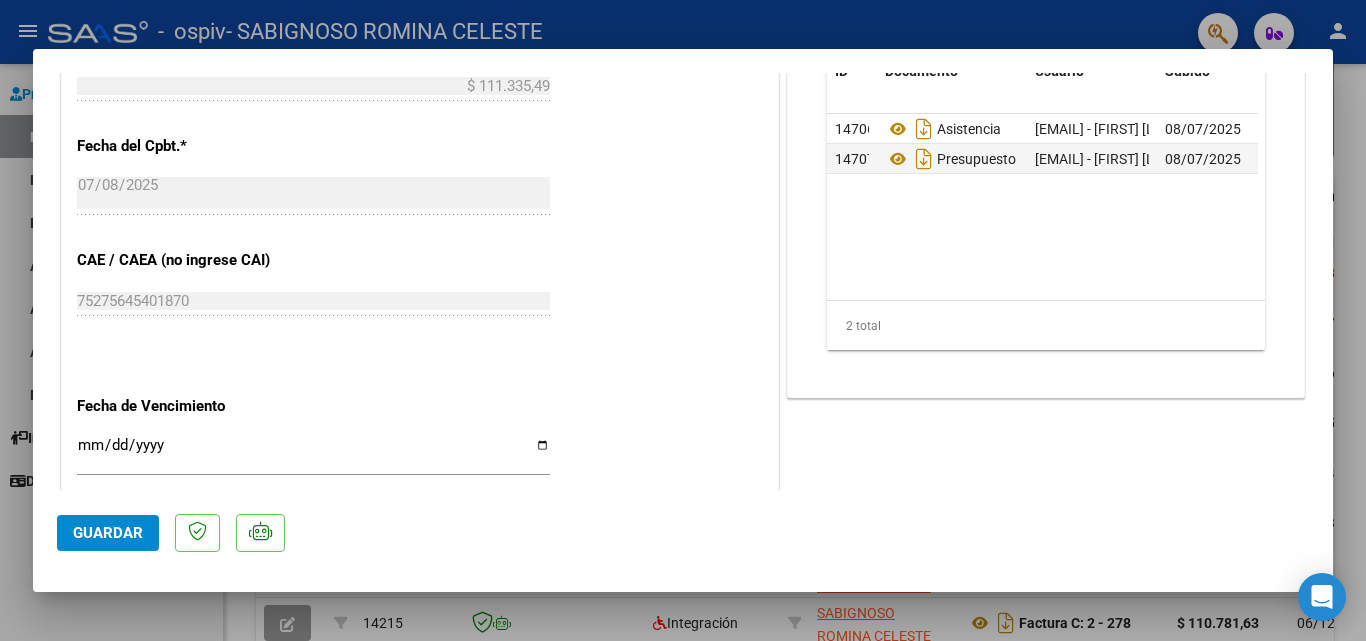 drag, startPoint x: 1211, startPoint y: 164, endPoint x: 826, endPoint y: 260, distance: 396.78836 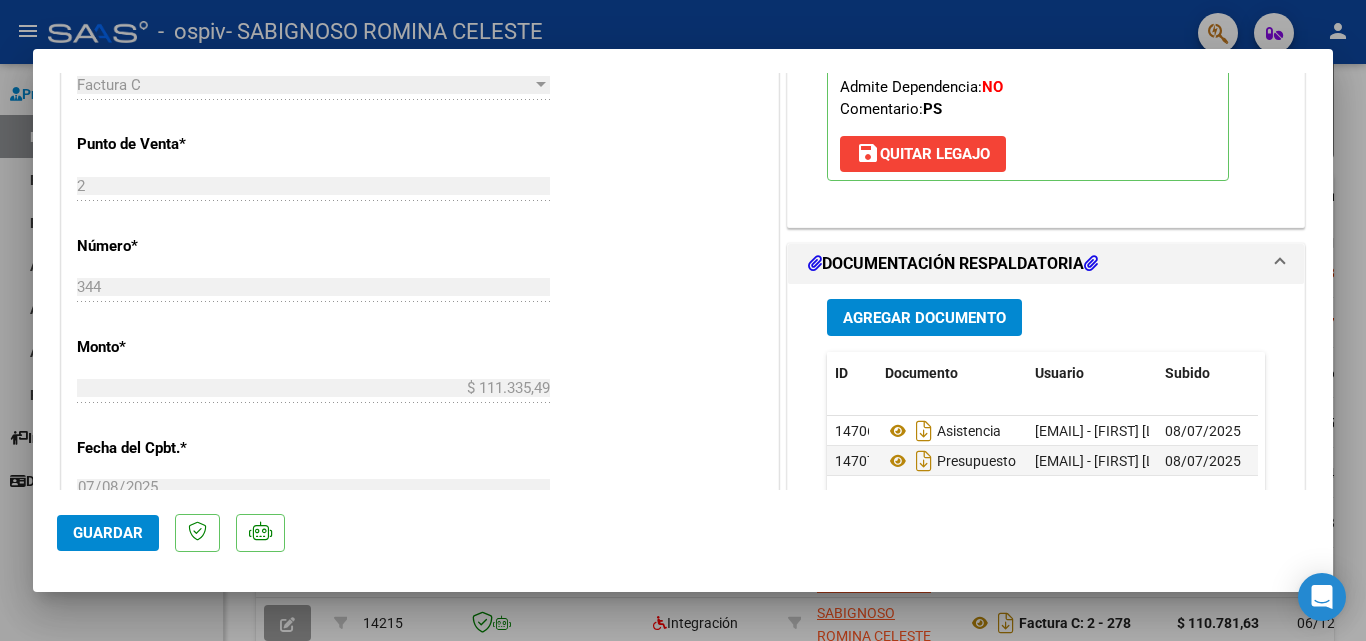 click on "Agregar Documento" at bounding box center (924, 318) 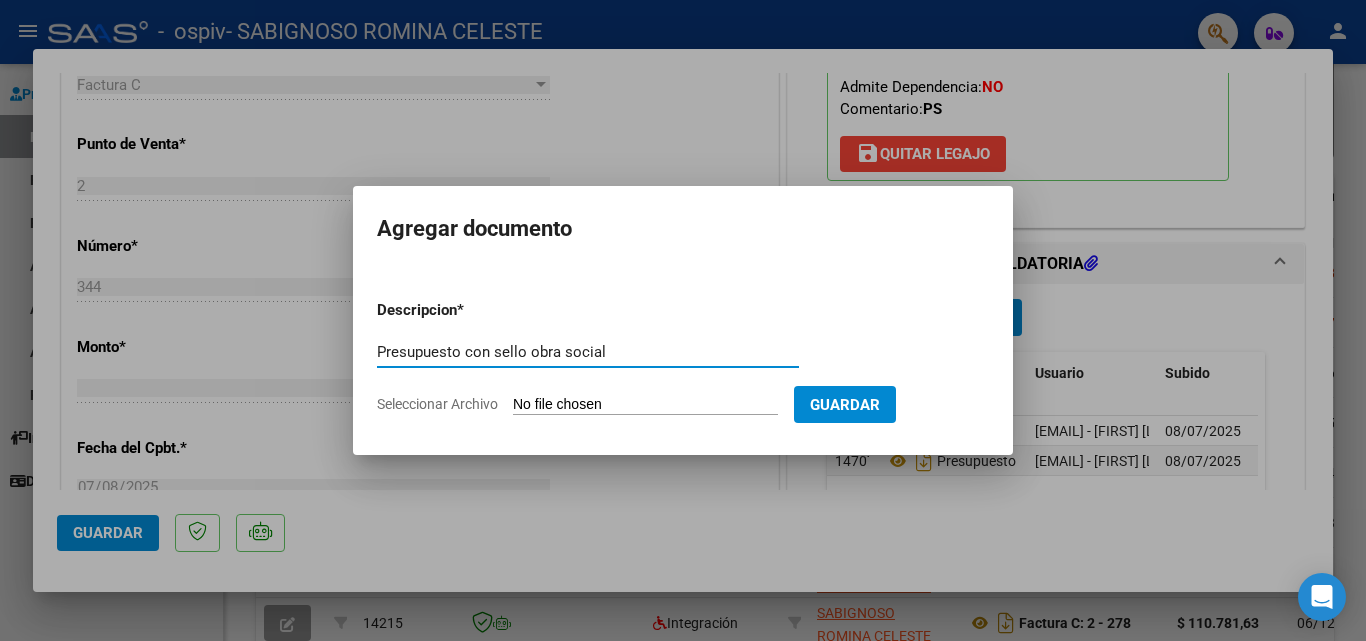 type on "Presupuesto con sello obra social" 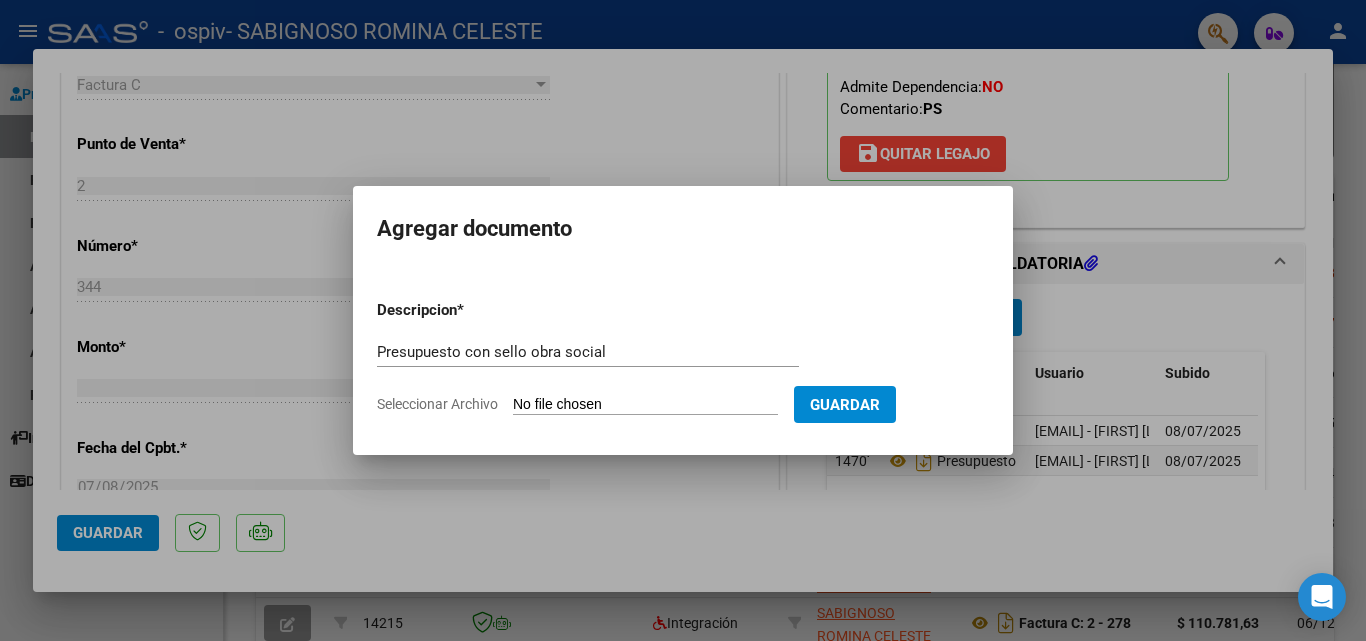 click on "Seleccionar Archivo" at bounding box center (645, 405) 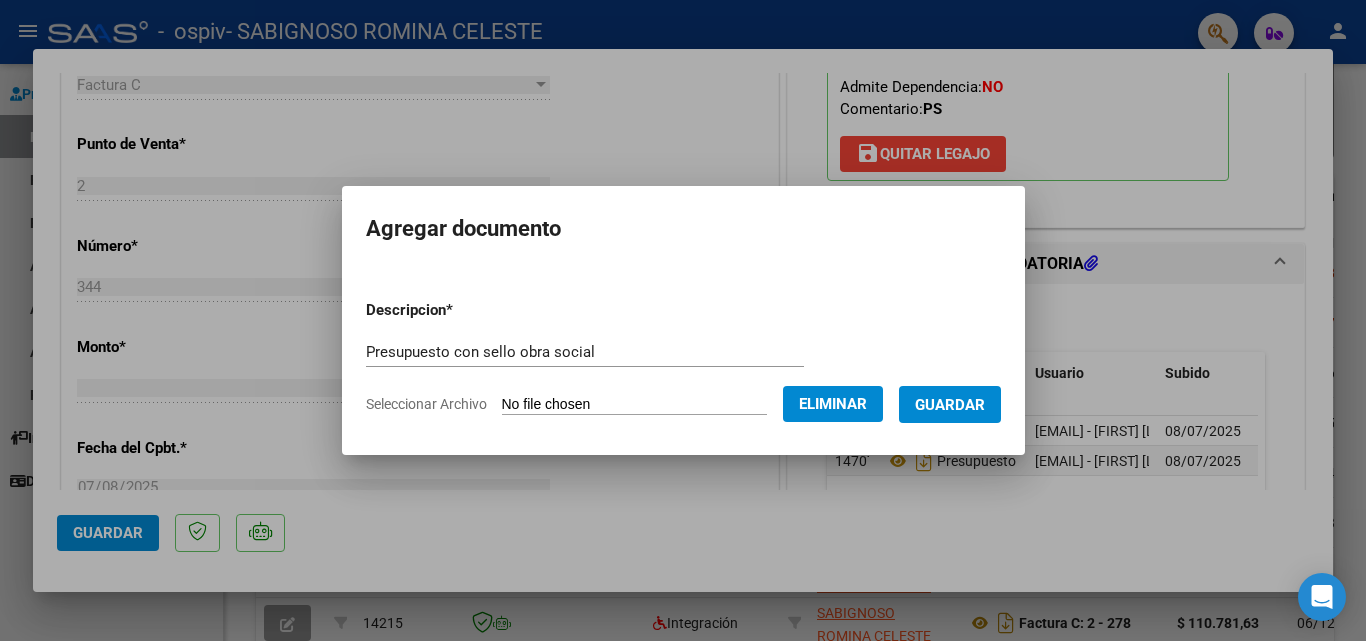 click on "Guardar" at bounding box center (950, 405) 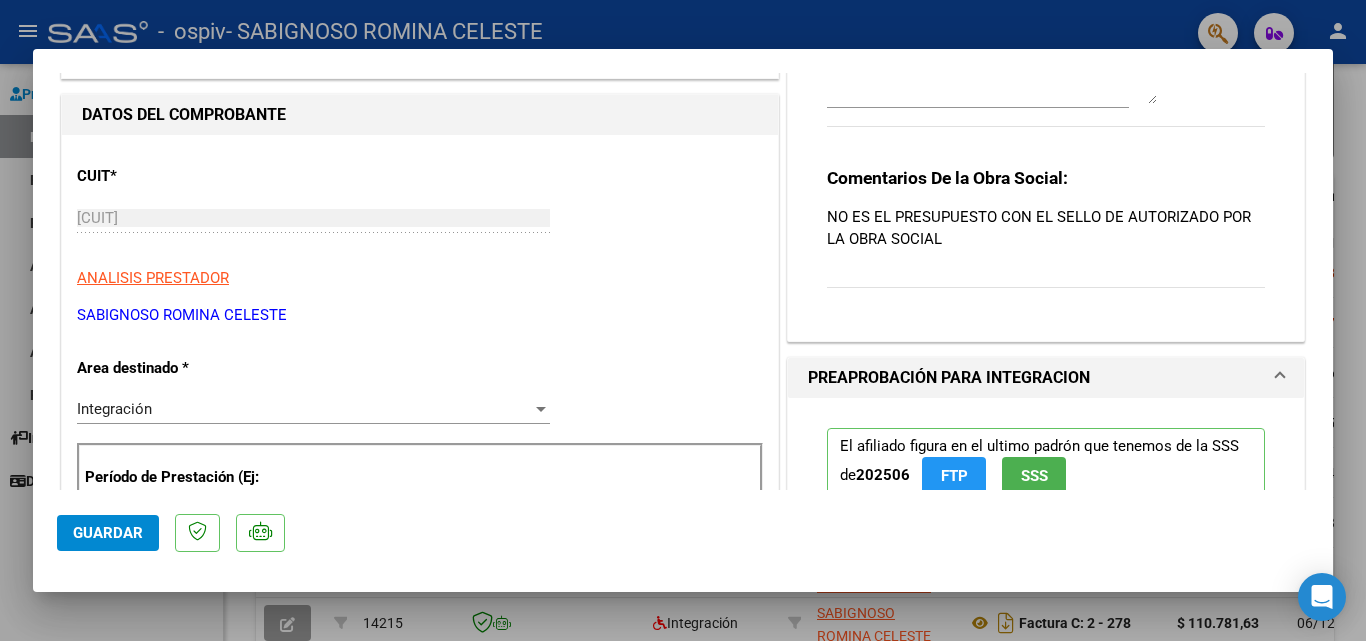 scroll, scrollTop: 104, scrollLeft: 0, axis: vertical 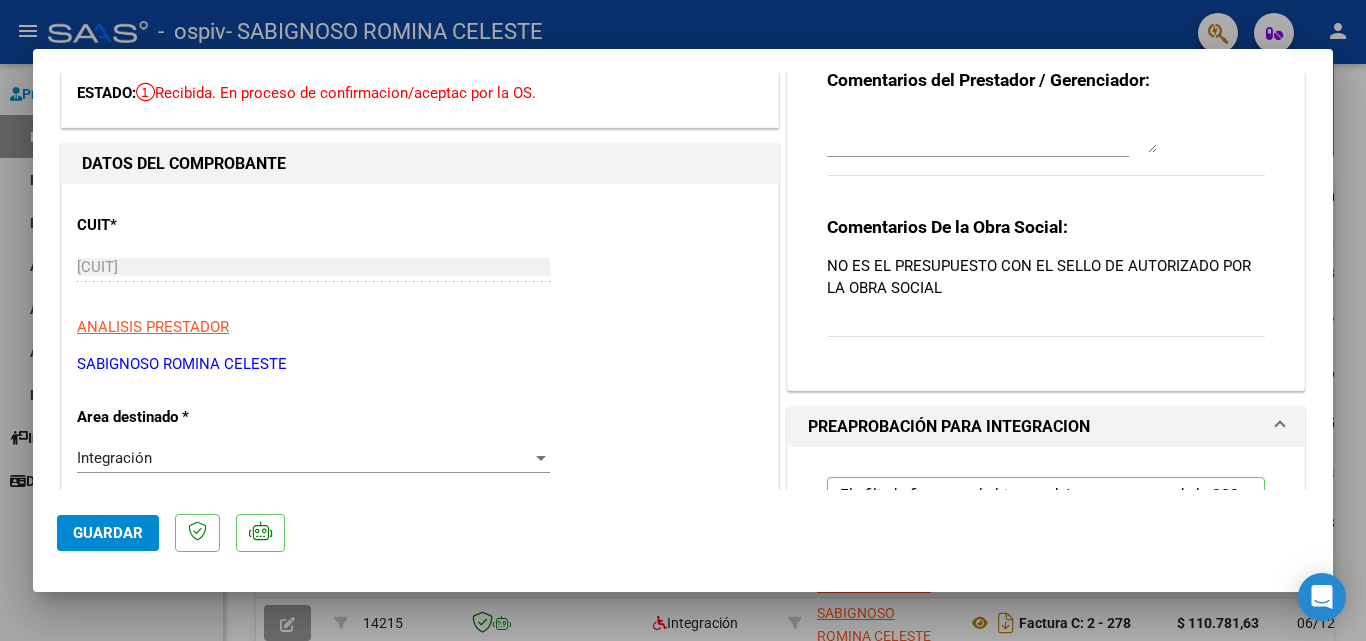 click on "NO ES EL PRESUPUESTO CON EL SELLO DE AUTORIZADO POR LA OBRA SOCIAL" at bounding box center [1046, 277] 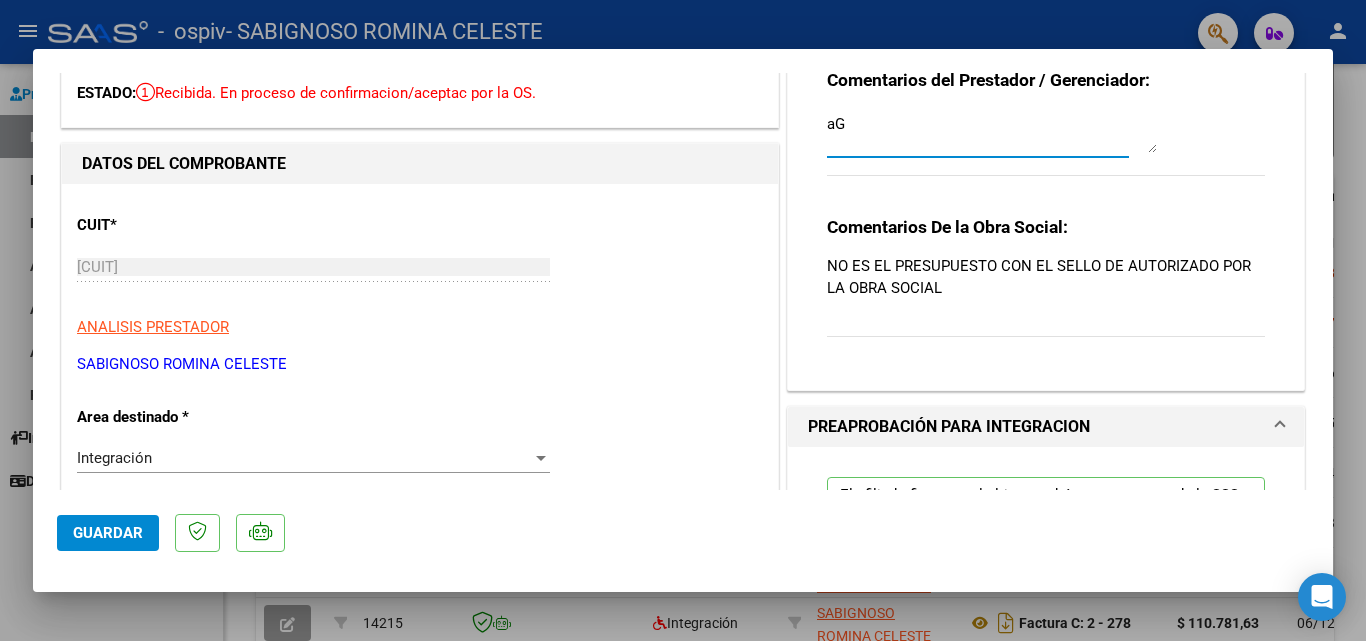 type on "a" 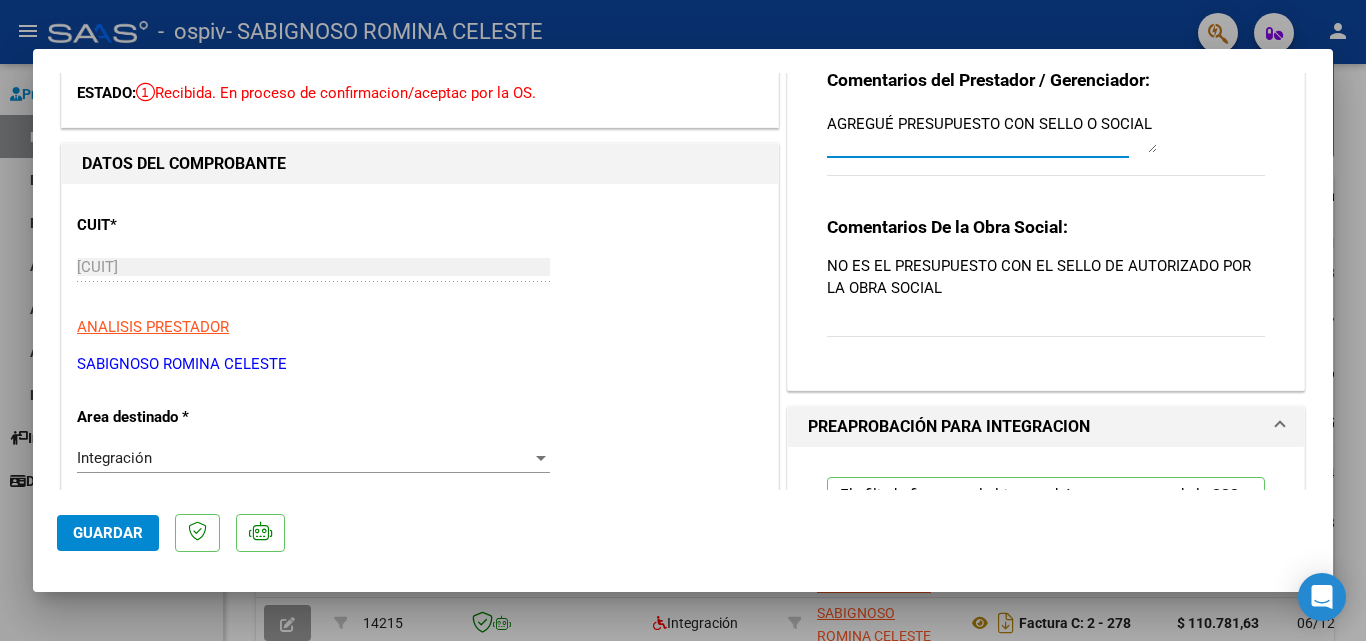 type on "AGREGUÉ PRESUPUESTO CON SELLO O SOCIAL" 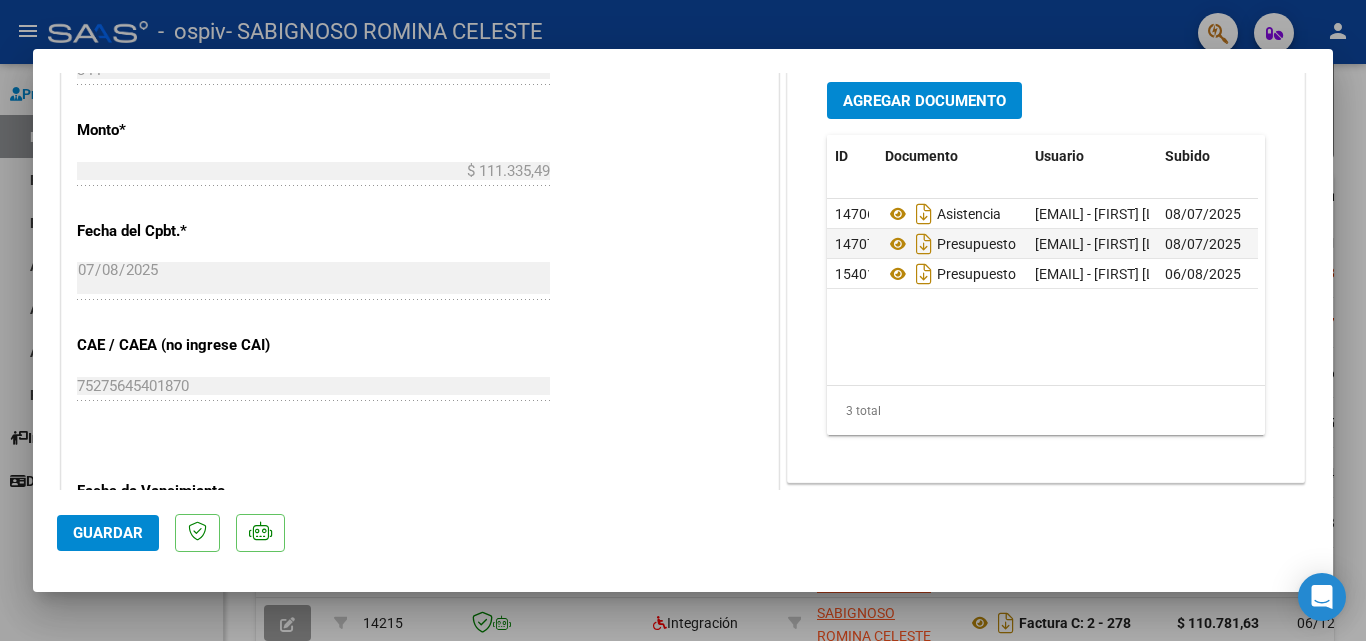 scroll, scrollTop: 1038, scrollLeft: 0, axis: vertical 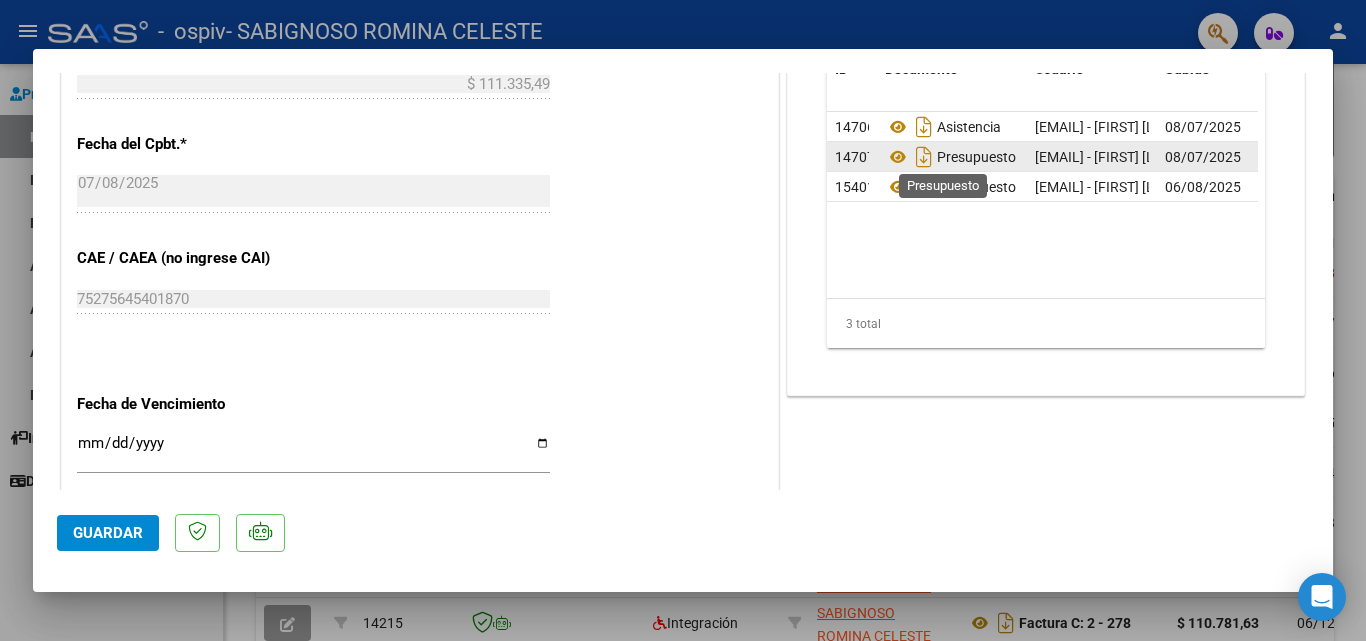 click on "Presupuesto" 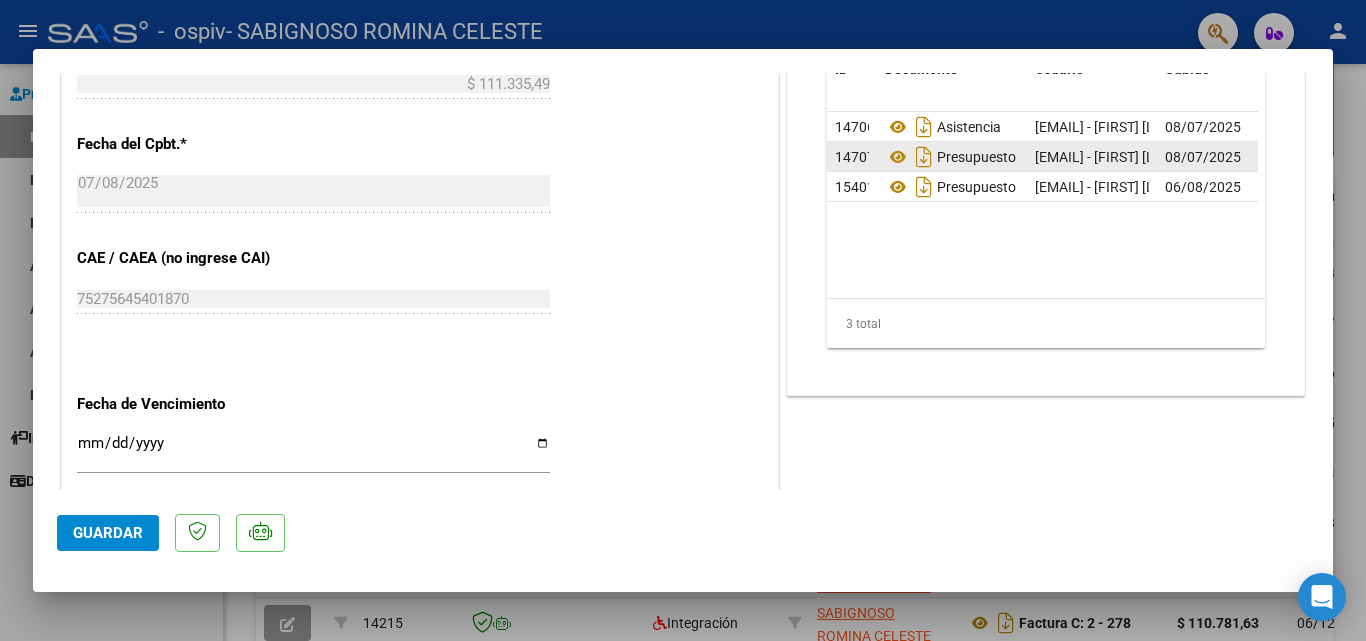 click on "Presupuesto" 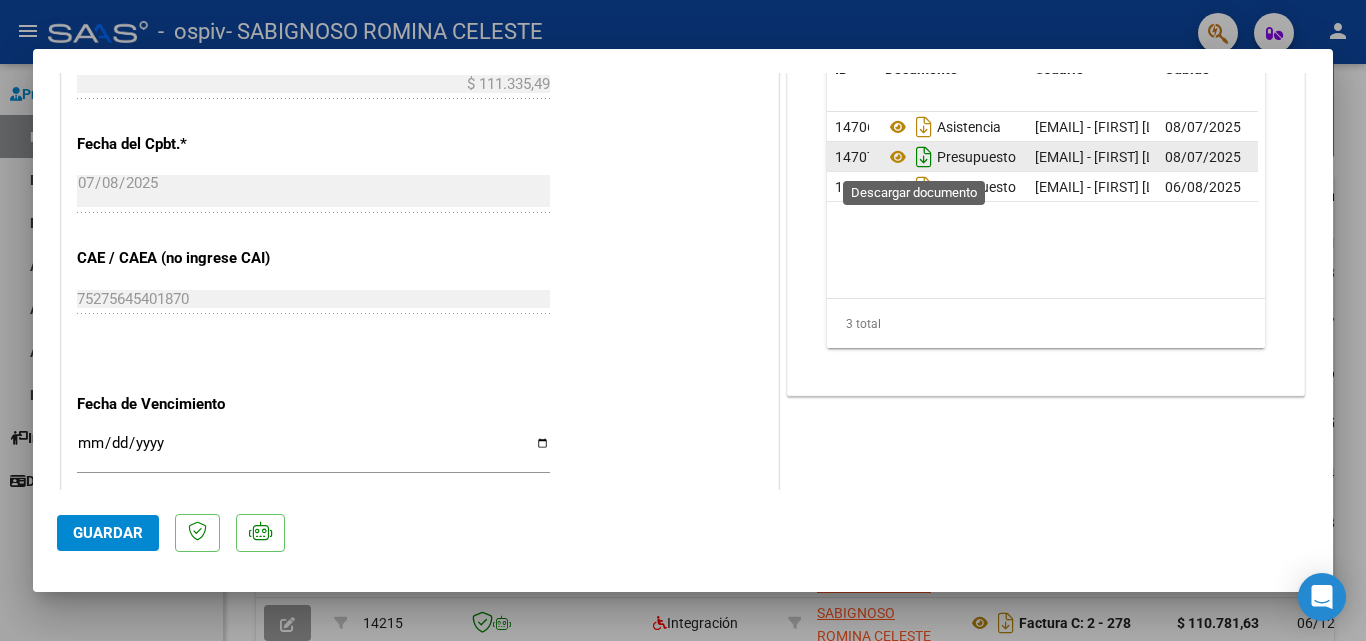 click 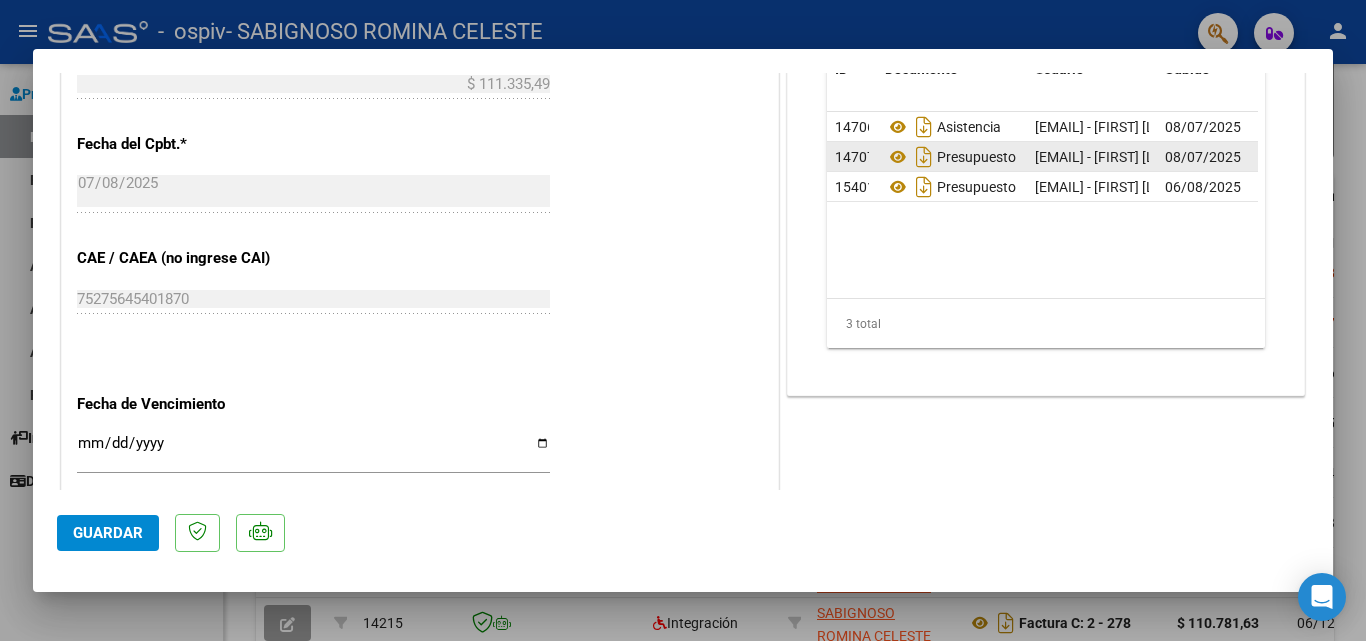 click on "Guardar" 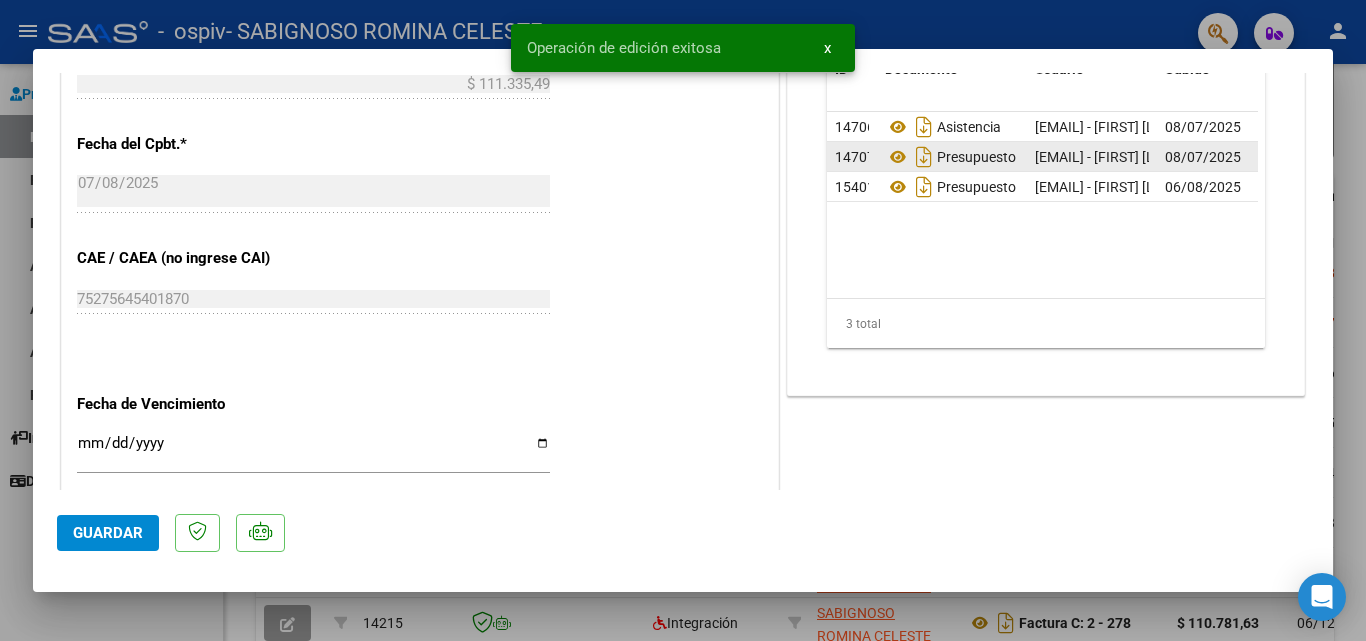 click at bounding box center [683, 320] 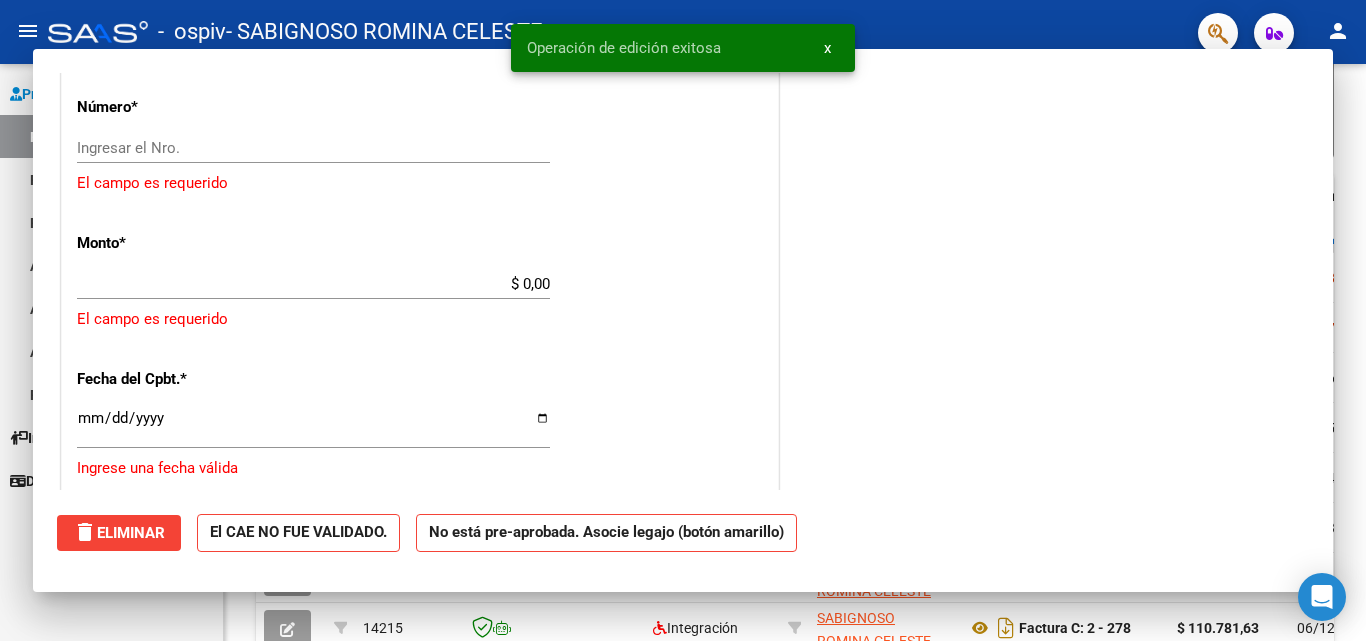 scroll, scrollTop: 0, scrollLeft: 0, axis: both 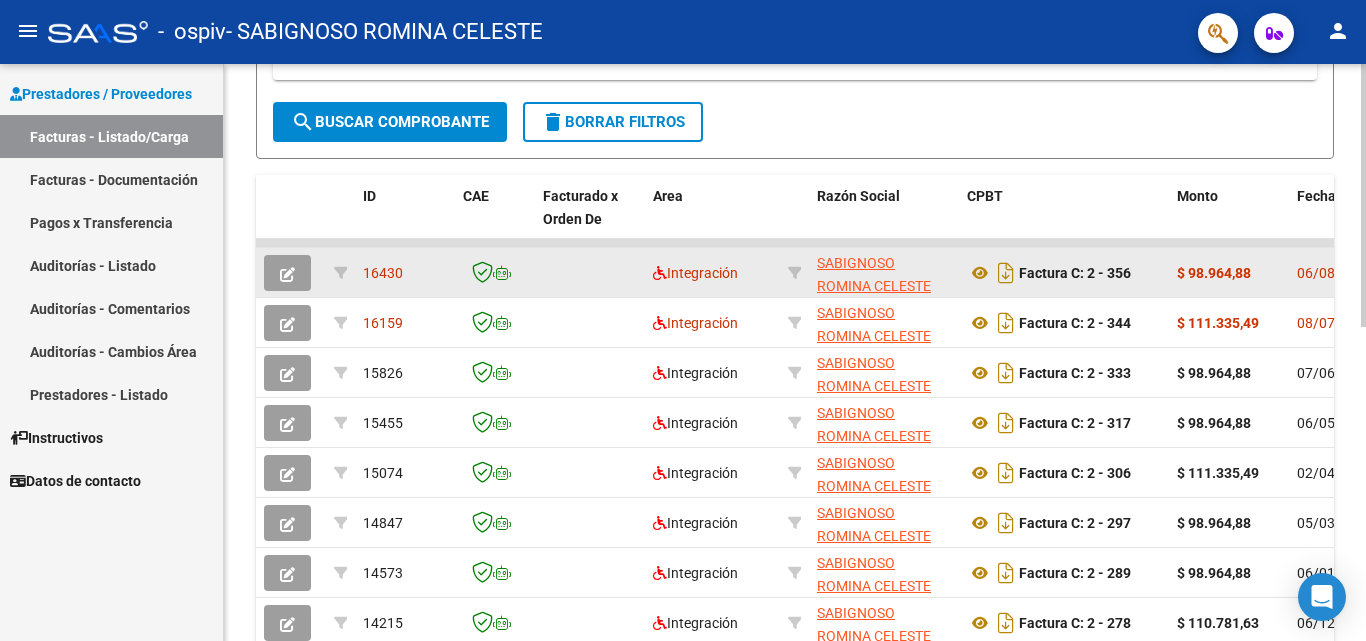 click 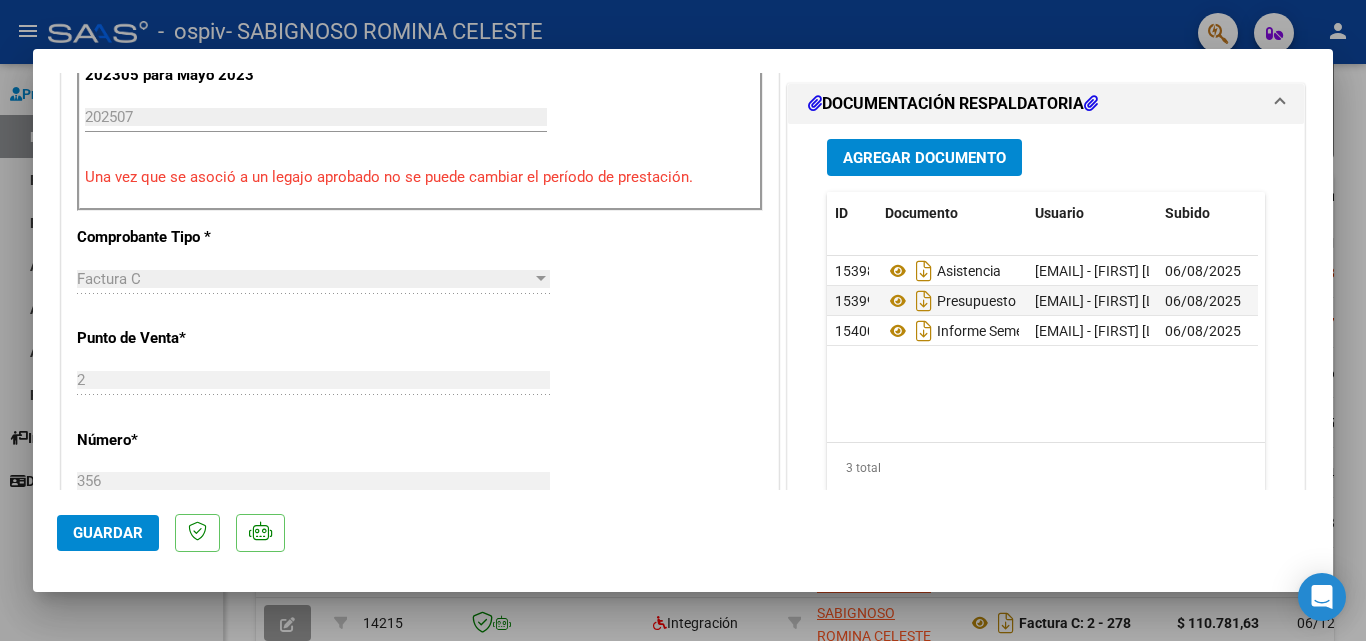 scroll, scrollTop: 582, scrollLeft: 0, axis: vertical 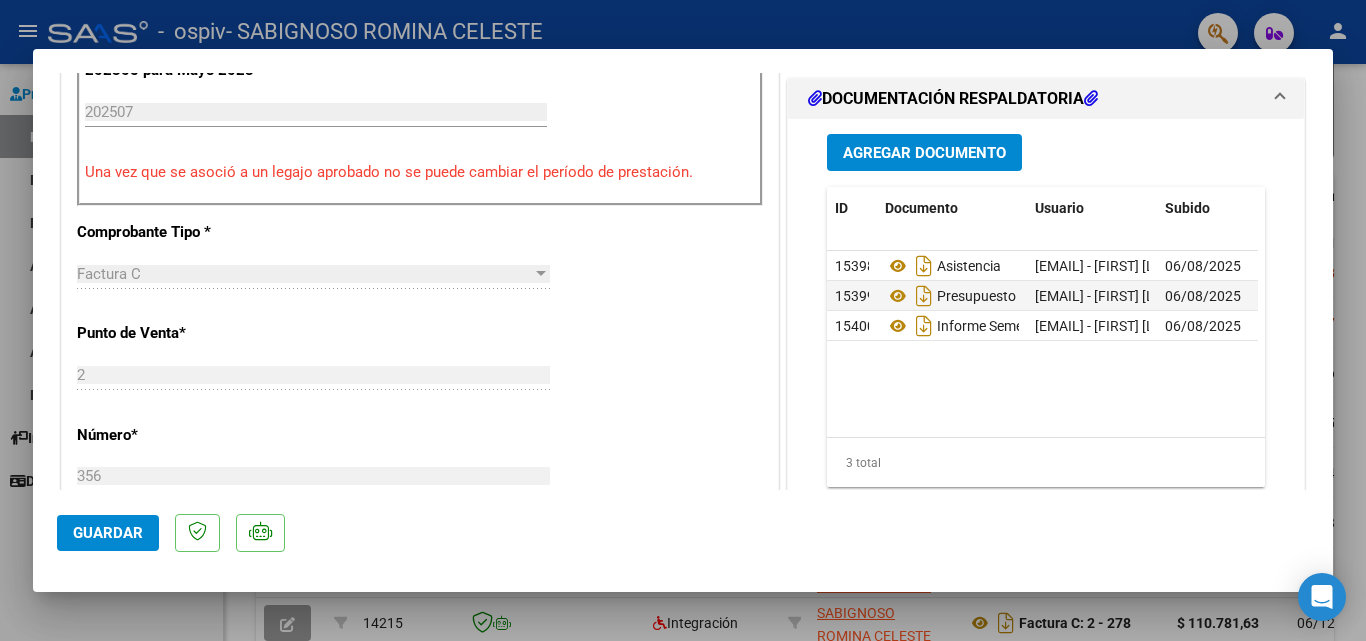 click on "Agregar Documento" at bounding box center [924, 153] 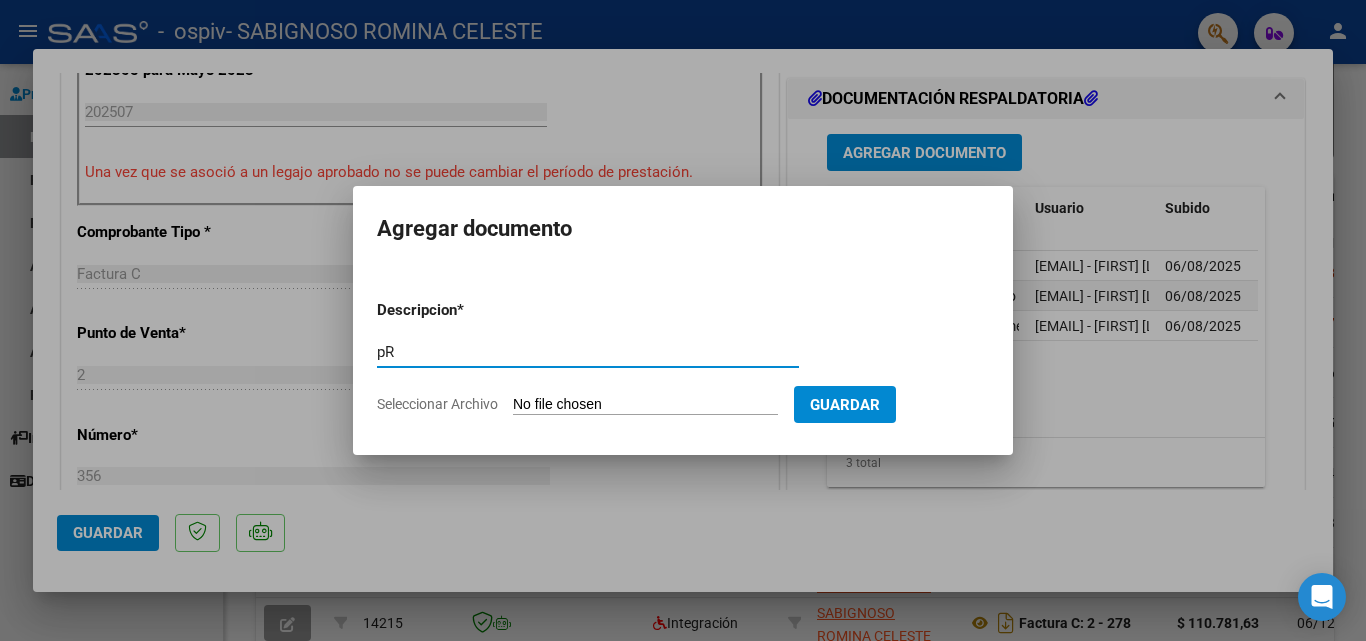 type on "p" 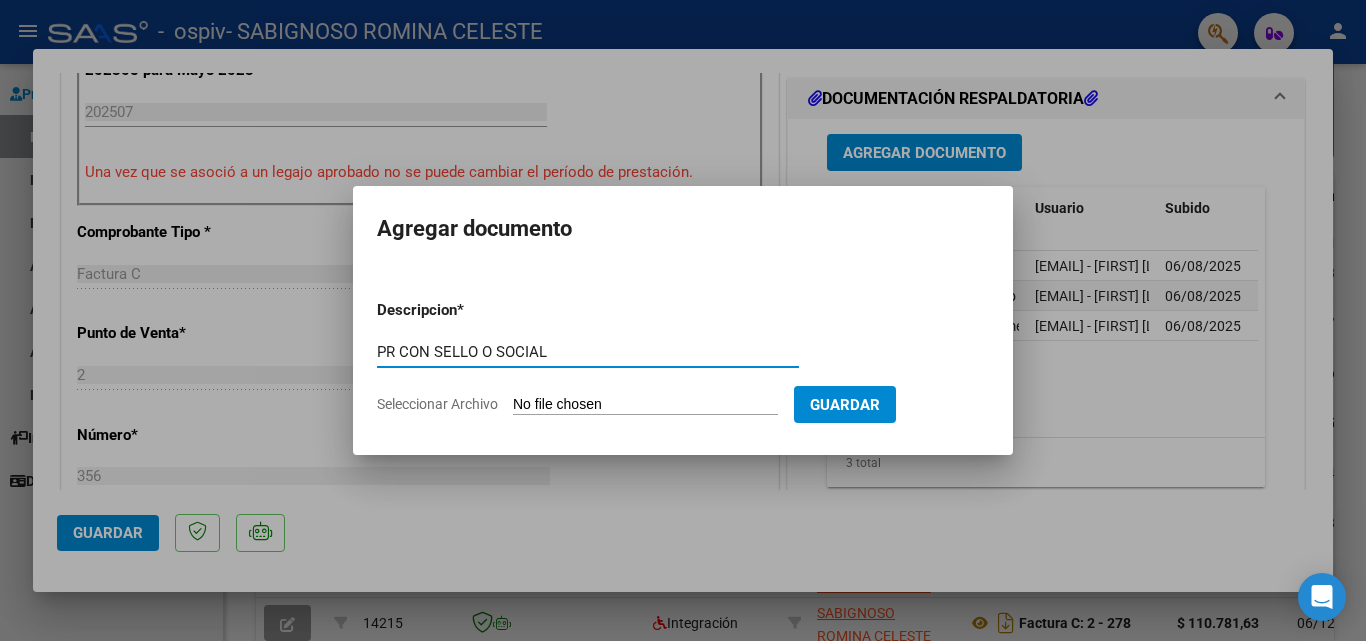 type on "PR CON SELLO O SOCIAL" 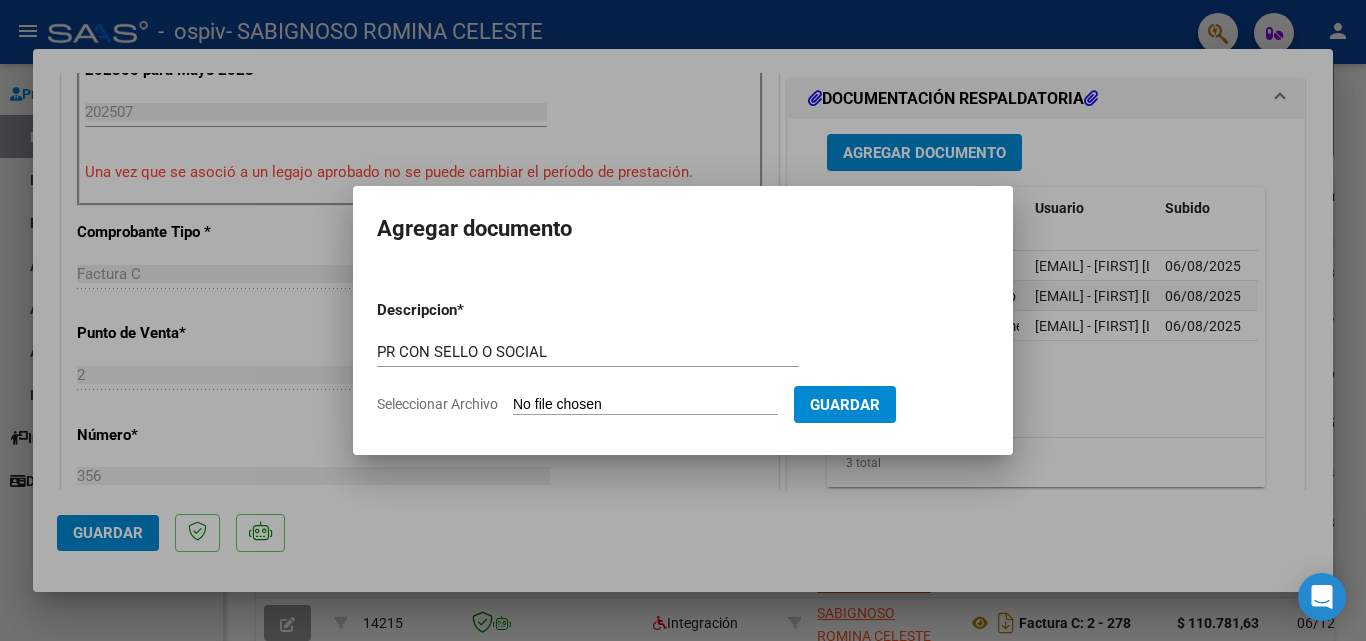 type on "C:\fakepath\[LAST] [FIRST] PS 2025..pdf" 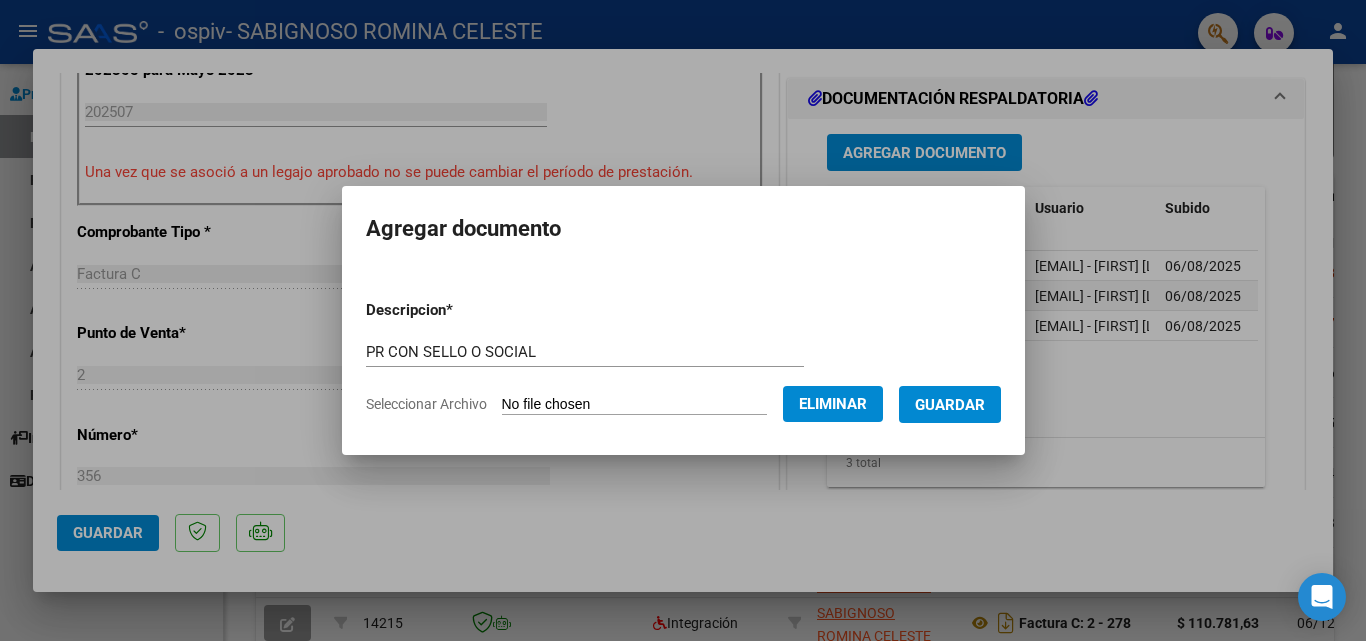 click on "Guardar" at bounding box center [950, 405] 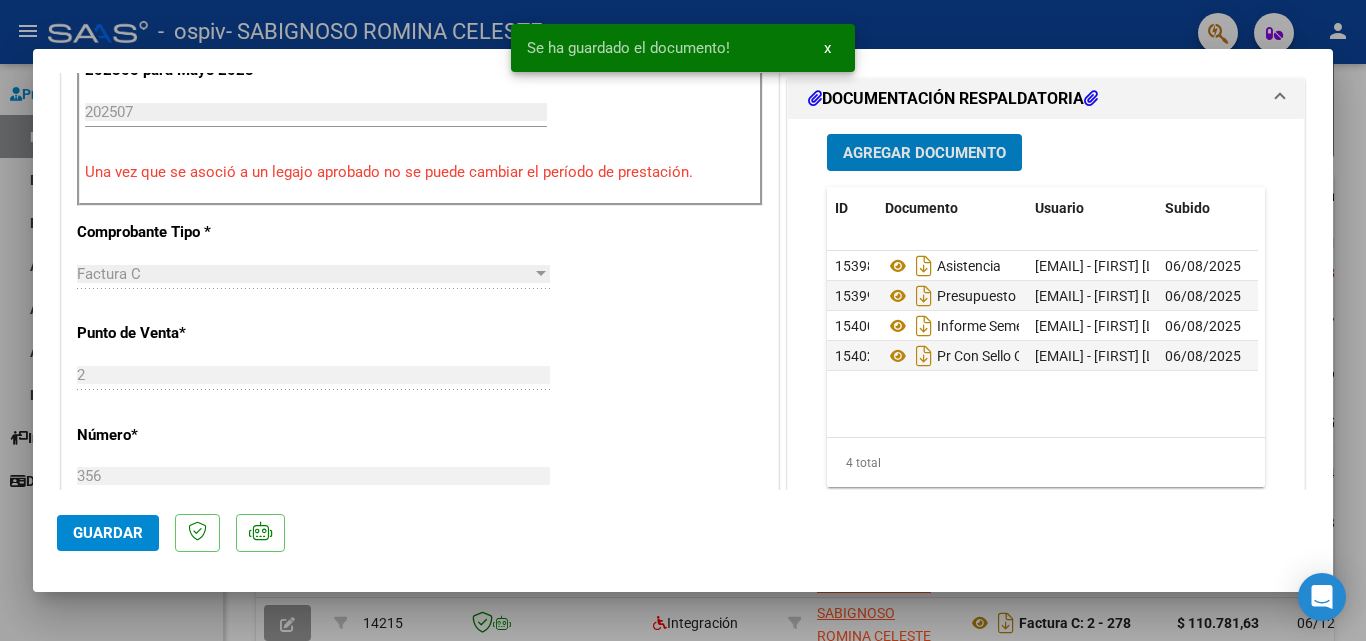 click on "Guardar" 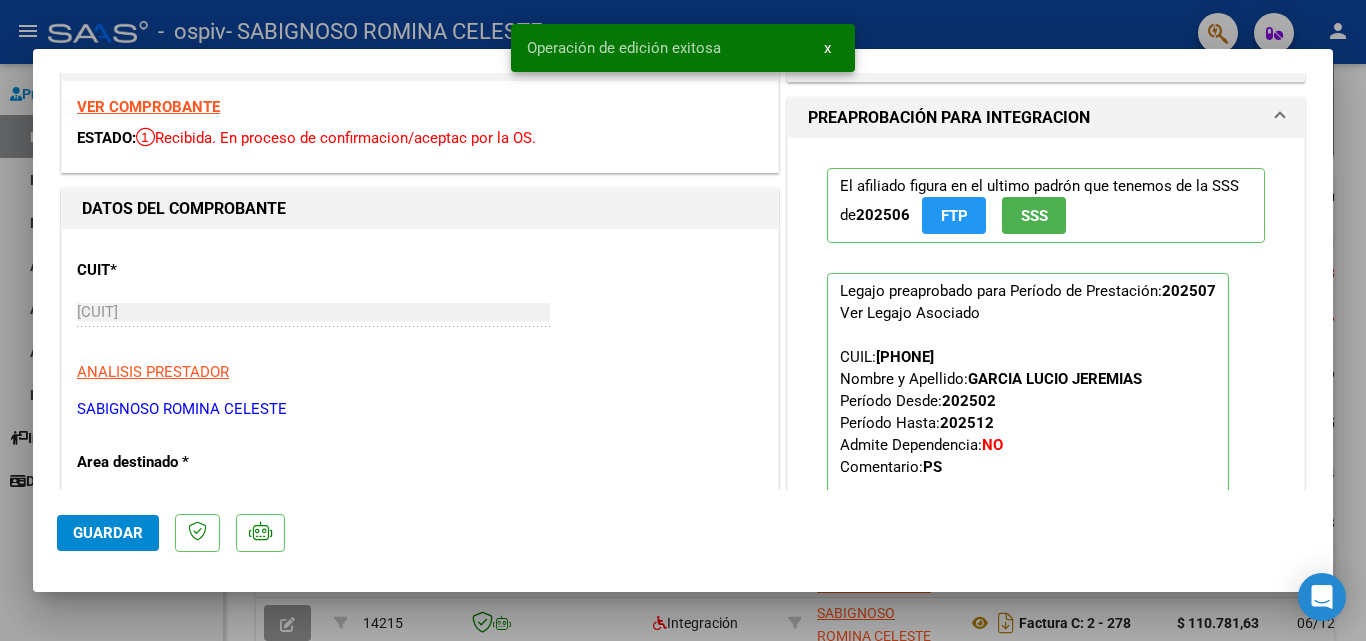 scroll, scrollTop: 0, scrollLeft: 0, axis: both 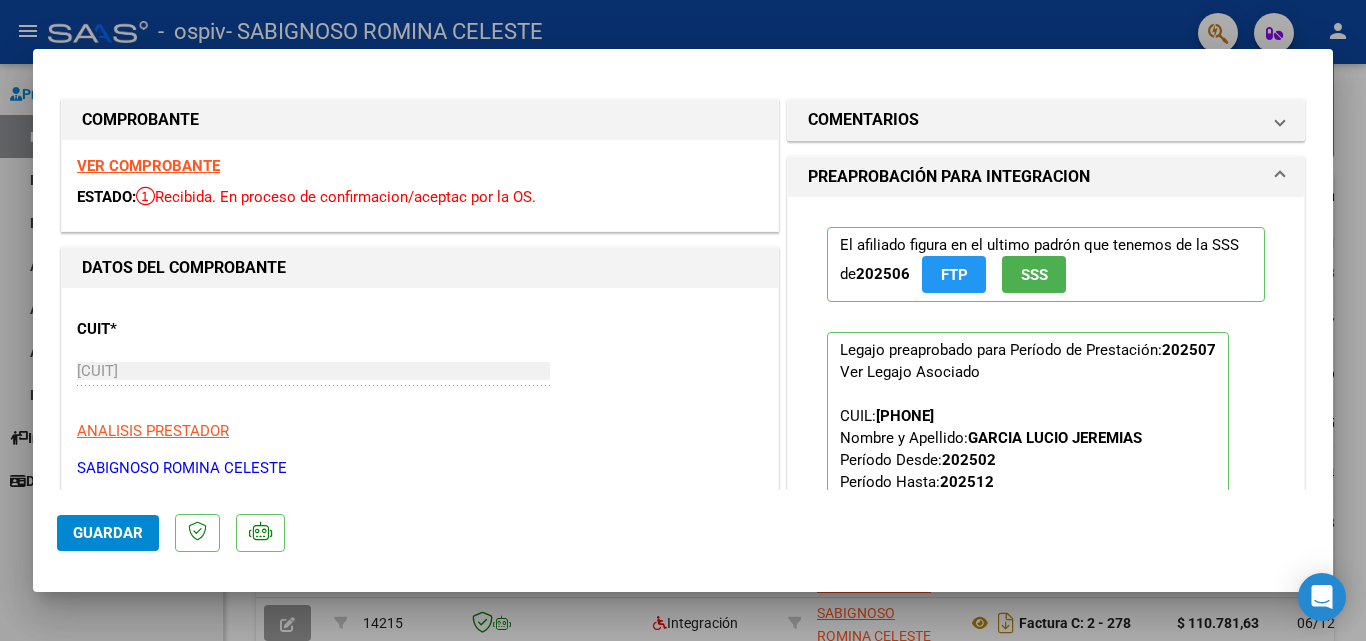 click at bounding box center [683, 320] 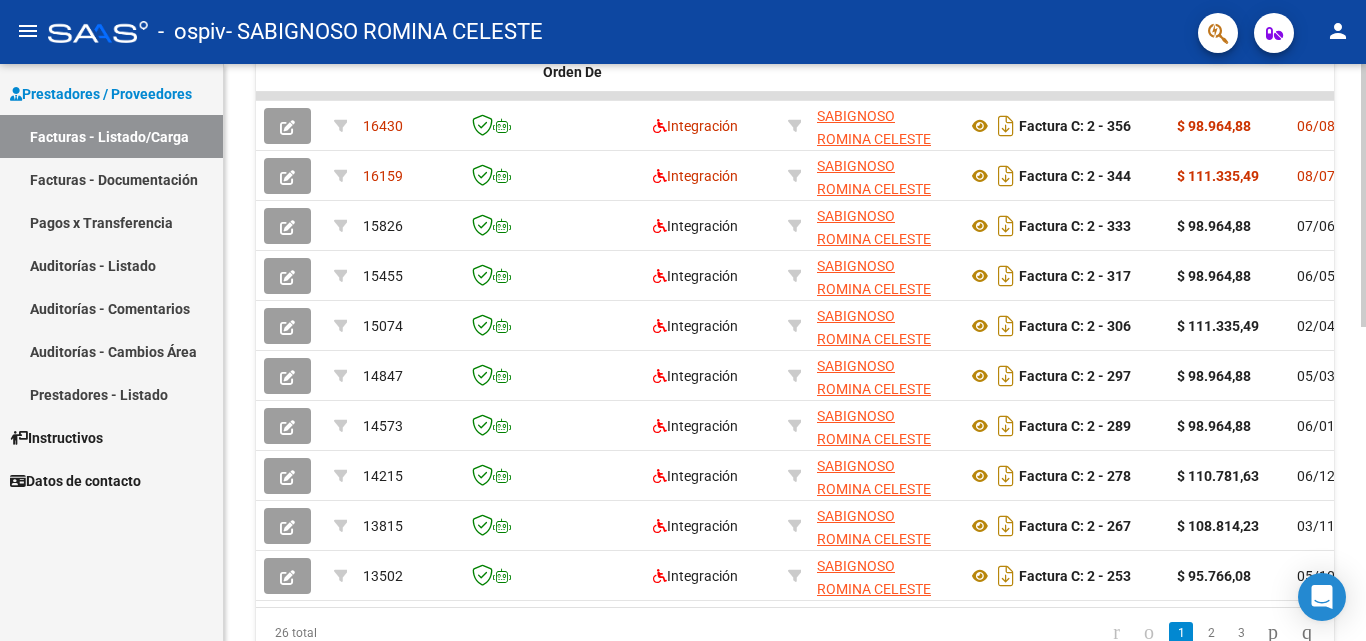 scroll, scrollTop: 691, scrollLeft: 0, axis: vertical 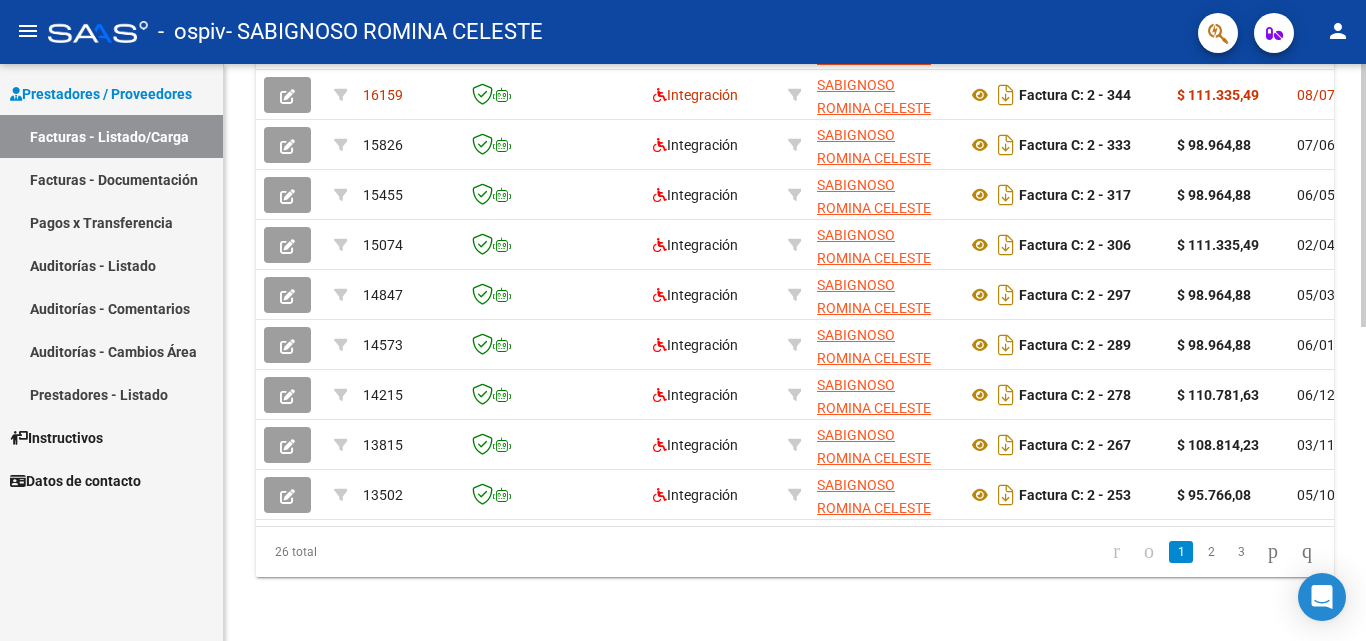 click on "Video tutorial   PRESTADORES -> Listado de CPBTs Emitidos por Prestadores / Proveedores (alt+q)   Cargar Comprobante
cloud_download  CSV  cloud_download  EXCEL  cloud_download  Estandar   Descarga Masiva
Filtros Id Area Area Todos Confirmado   Mostrar totalizadores   FILTROS DEL COMPROBANTE  Comprobante Tipo Comprobante Tipo Start date – End date Fec. Comprobante Desde / Hasta Días Emisión Desde(cant. días) Días Emisión Hasta(cant. días) CUIT / Razón Social Pto. Venta Nro. Comprobante Código SSS CAE Válido CAE Válido Todos Cargado Módulo Hosp. Todos Tiene facturacion Apócrifa Hospital Refes  FILTROS DE INTEGRACION  Período De Prestación Campos del Archivo de Rendición Devuelto x SSS (dr_envio) Todos Rendido x SSS (dr_envio) Tipo de Registro Tipo de Registro Período Presentación Período Presentación Campos del Legajo Asociado (preaprobación) Afiliado Legajo (cuil/nombre) Todos Solo facturas preaprobadas  MAS FILTROS  Todos Con Doc. Respaldatoria Todos Con Trazabilidad Todos – – 0" 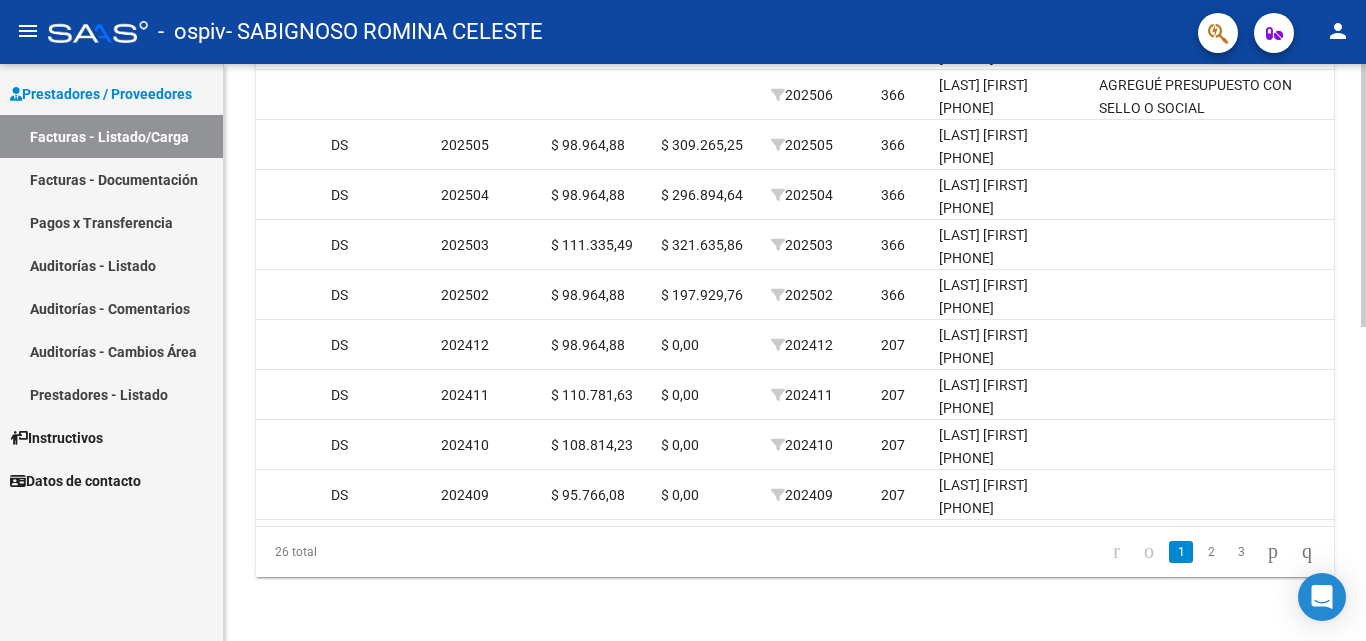 scroll, scrollTop: 0, scrollLeft: 2184, axis: horizontal 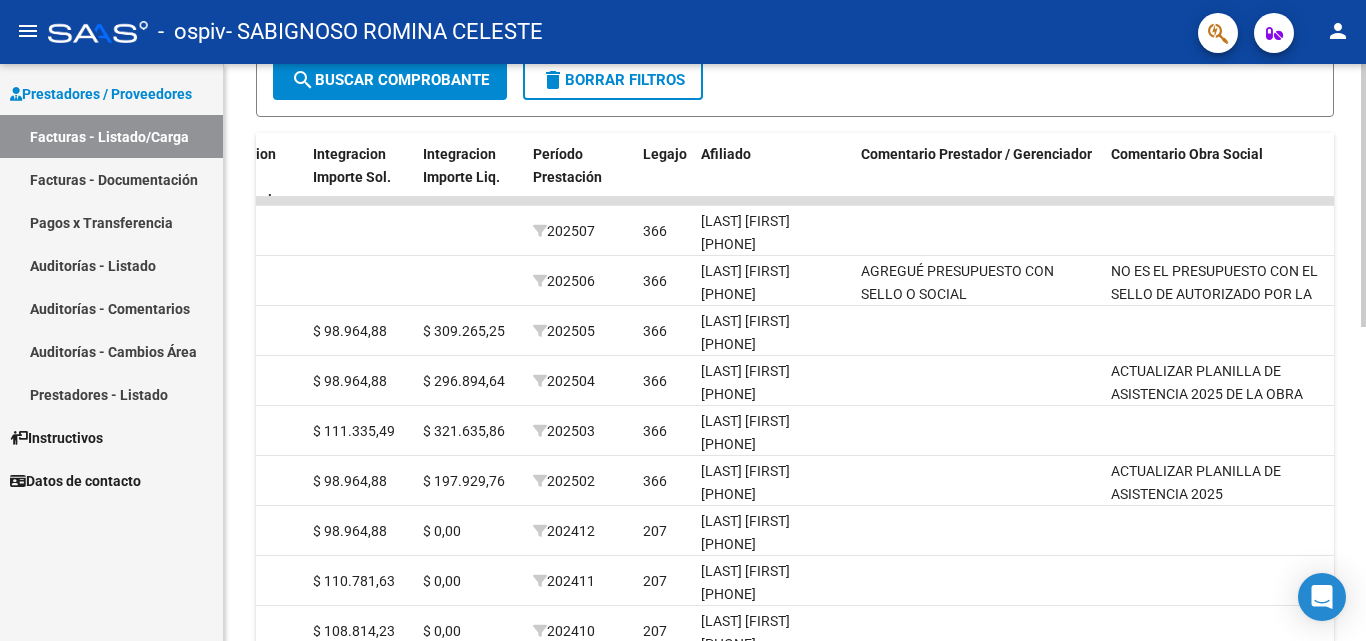 click 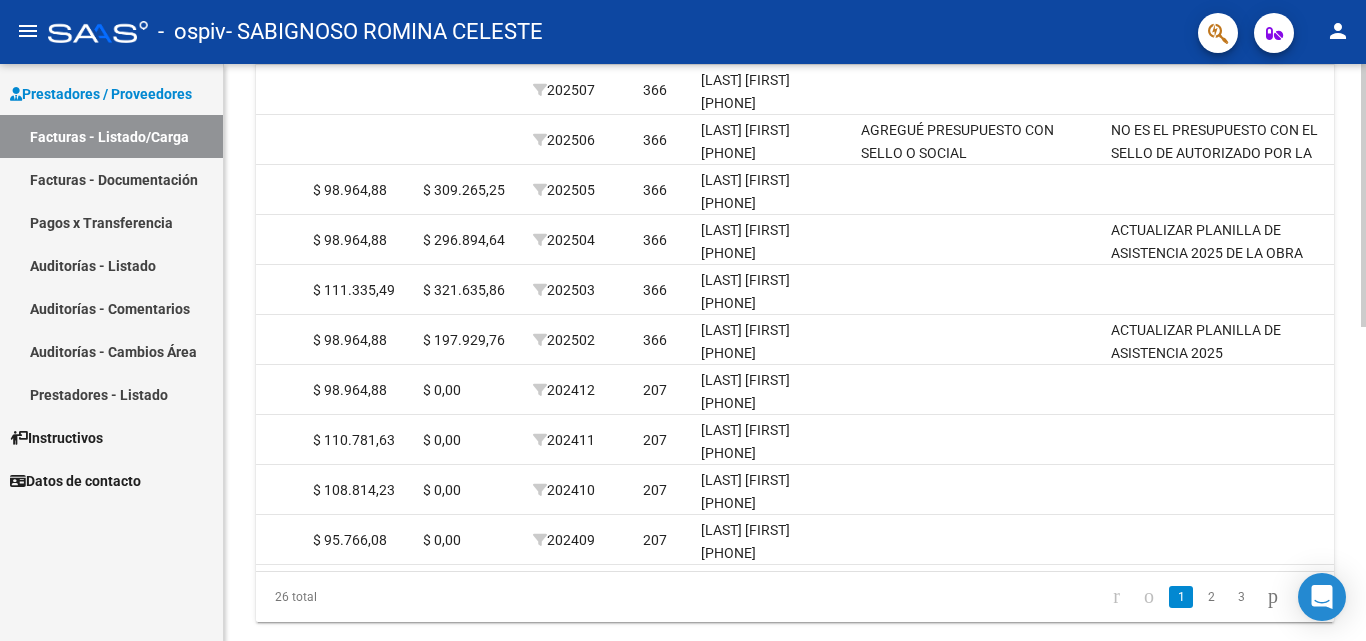 scroll, scrollTop: 678, scrollLeft: 0, axis: vertical 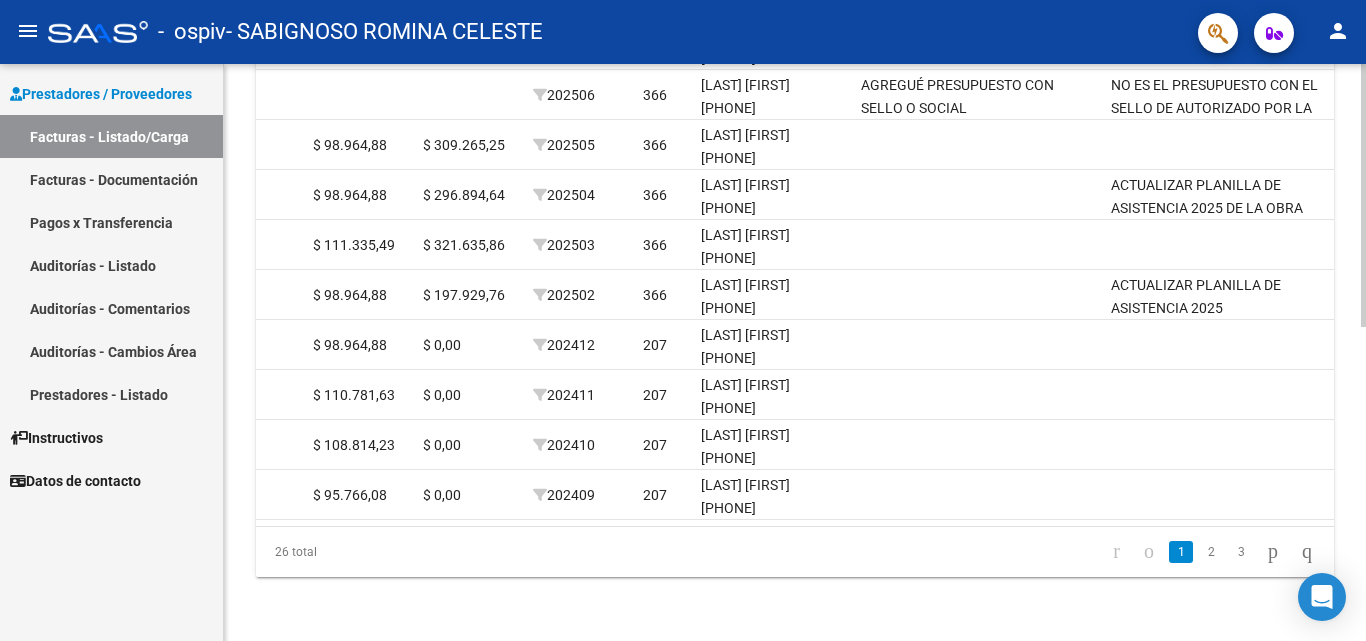 click on "Video tutorial   PRESTADORES -> Listado de CPBTs Emitidos por Prestadores / Proveedores (alt+q)   Cargar Comprobante
cloud_download  CSV  cloud_download  EXCEL  cloud_download  Estandar   Descarga Masiva
Filtros Id Area Area Todos Confirmado   Mostrar totalizadores   FILTROS DEL COMPROBANTE  Comprobante Tipo Comprobante Tipo Start date – End date Fec. Comprobante Desde / Hasta Días Emisión Desde(cant. días) Días Emisión Hasta(cant. días) CUIT / Razón Social Pto. Venta Nro. Comprobante Código SSS CAE Válido CAE Válido Todos Cargado Módulo Hosp. Todos Tiene facturacion Apócrifa Hospital Refes  FILTROS DE INTEGRACION  Período De Prestación Campos del Archivo de Rendición Devuelto x SSS (dr_envio) Todos Rendido x SSS (dr_envio) Tipo de Registro Tipo de Registro Período Presentación Período Presentación Campos del Legajo Asociado (preaprobación) Afiliado Legajo (cuil/nombre) Todos Solo facturas preaprobadas  MAS FILTROS  Todos Con Doc. Respaldatoria Todos Con Trazabilidad Todos – – 0" 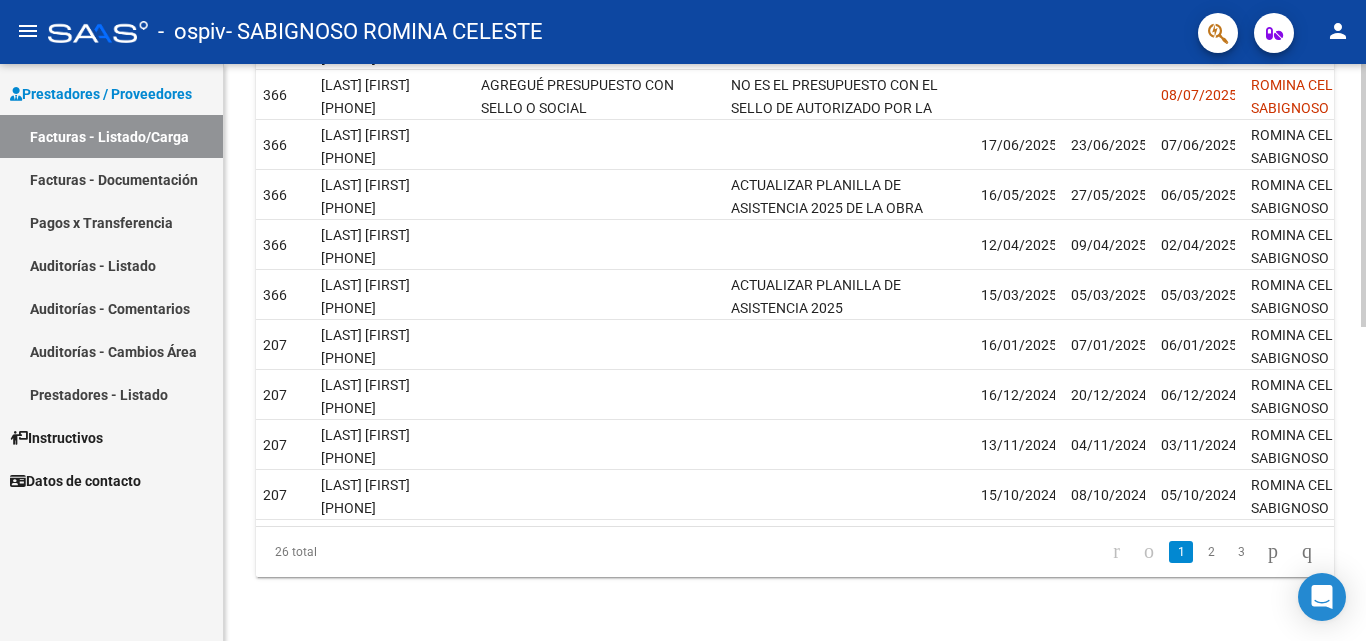 scroll, scrollTop: 0, scrollLeft: 3138, axis: horizontal 